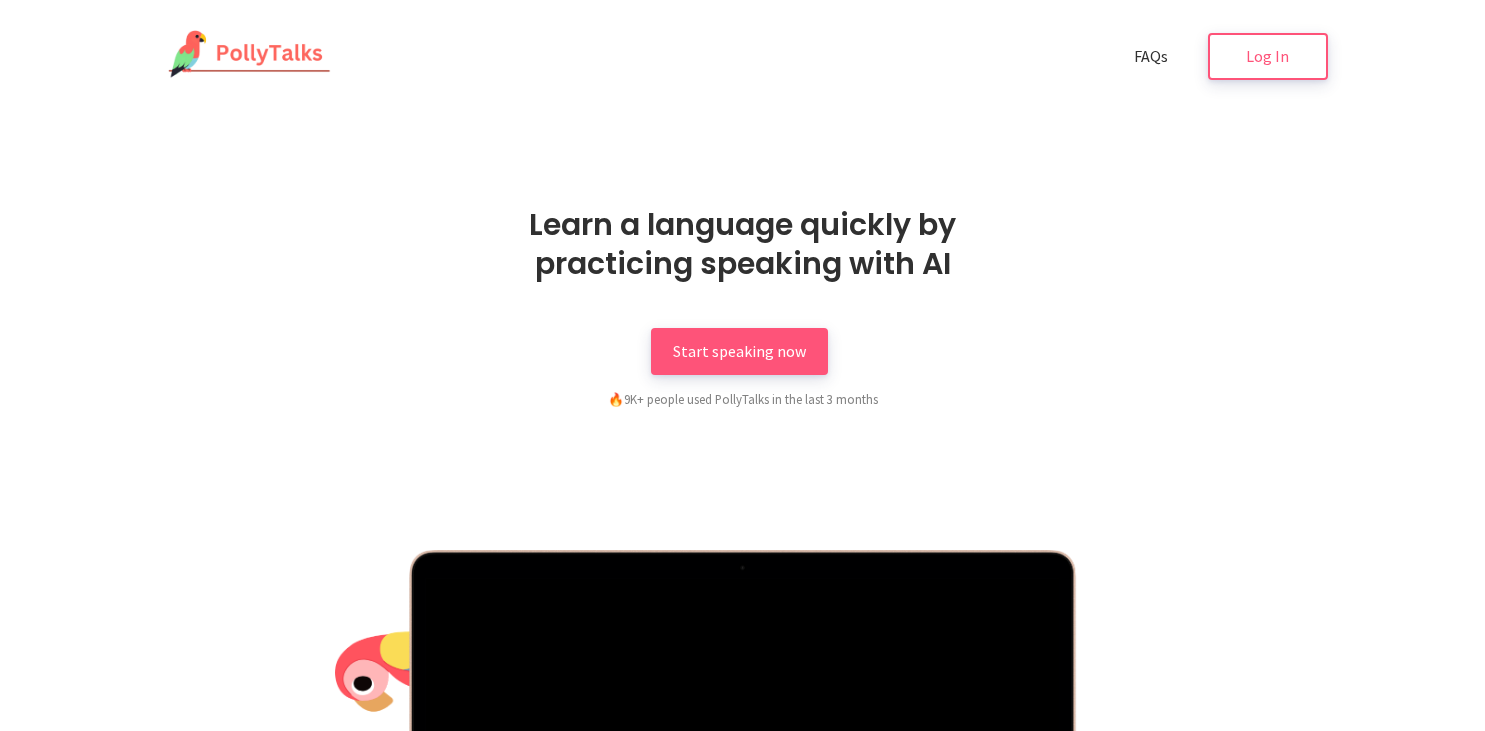 scroll, scrollTop: 0, scrollLeft: 0, axis: both 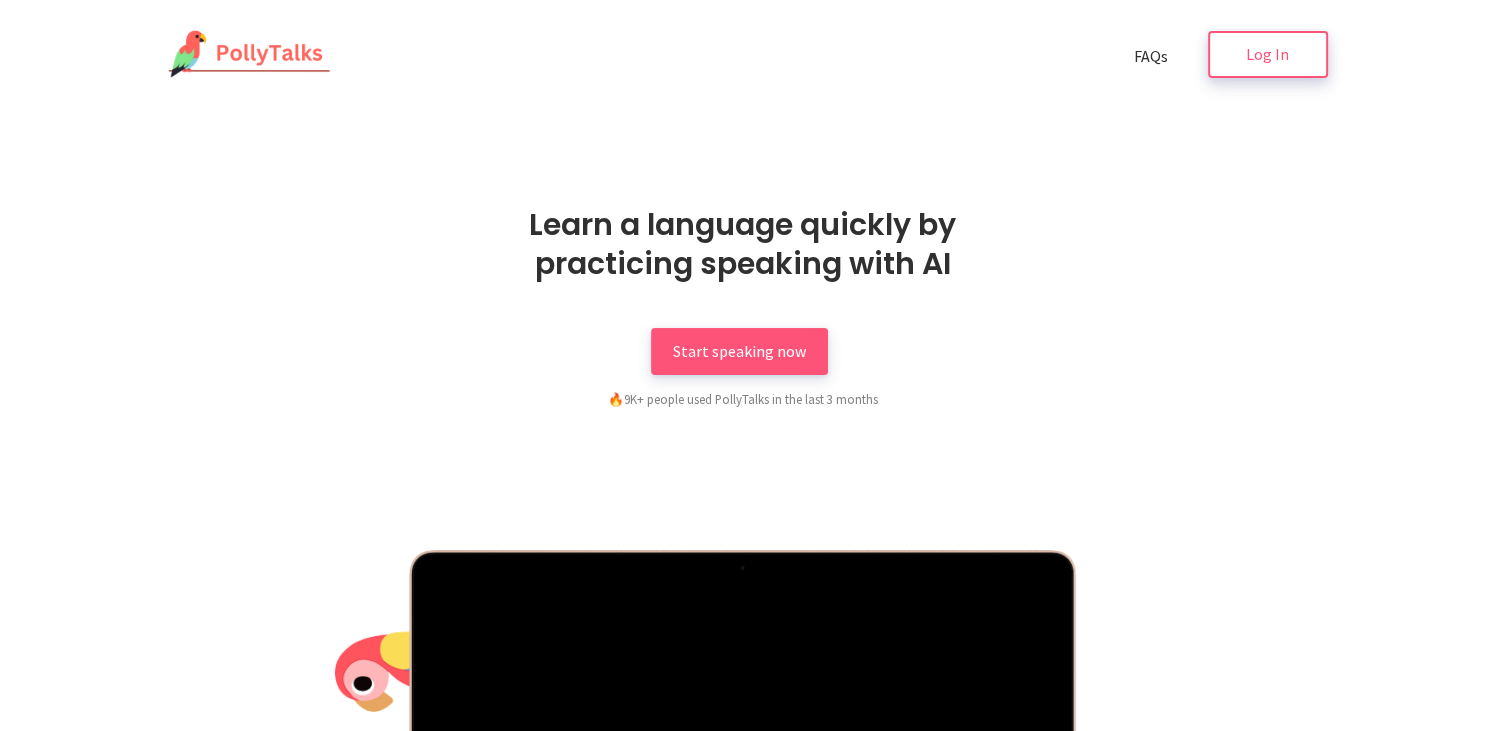 click on "Log In" at bounding box center (1267, 54) 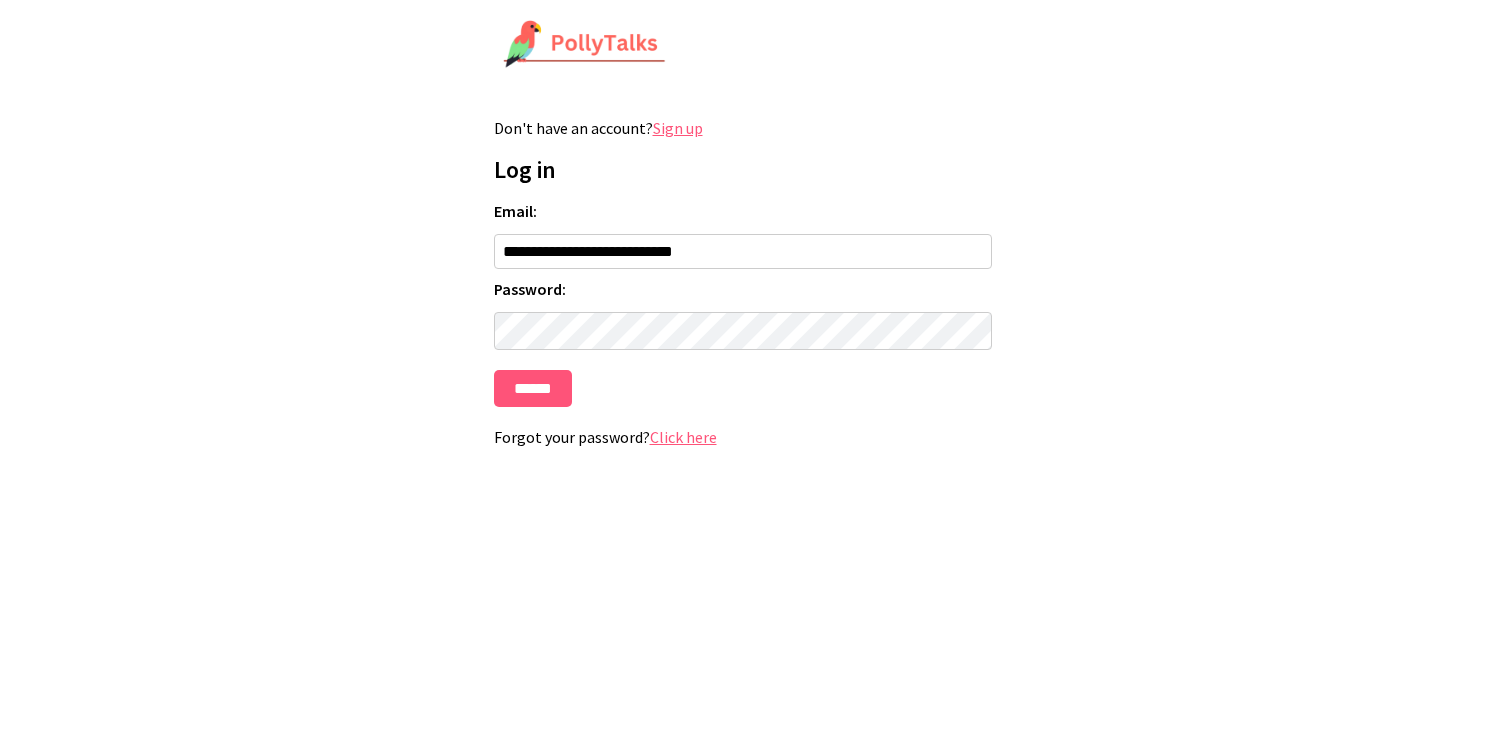 scroll, scrollTop: 0, scrollLeft: 0, axis: both 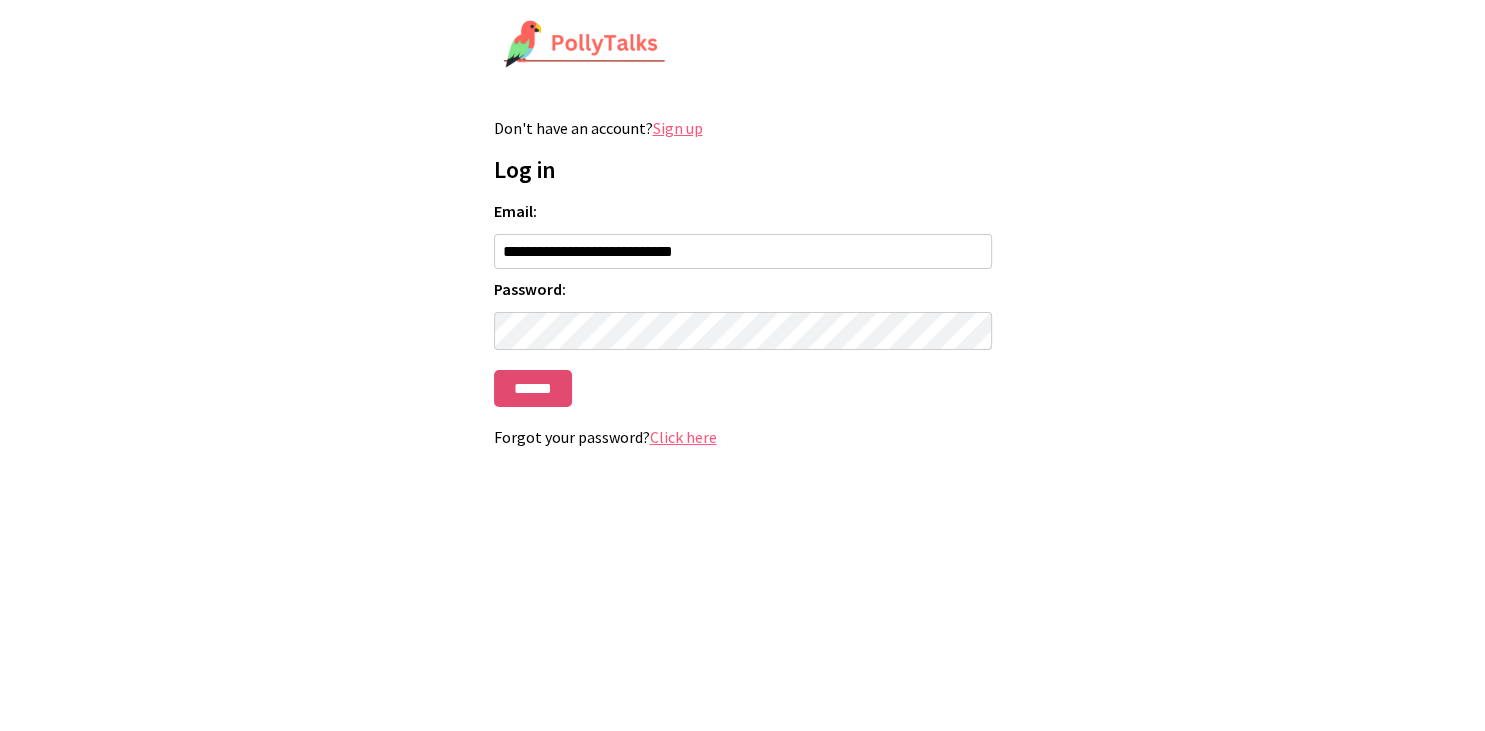 type on "**********" 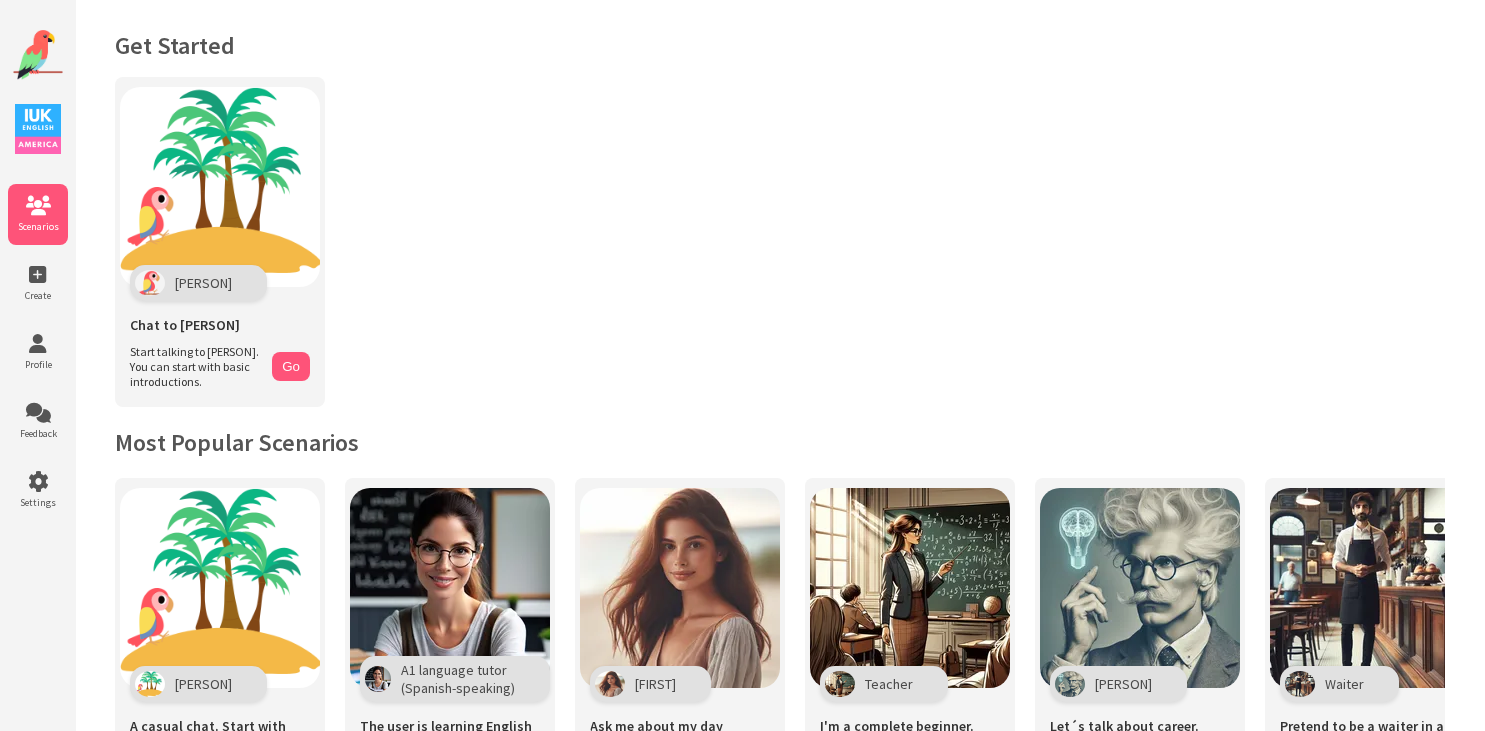 scroll, scrollTop: 0, scrollLeft: 0, axis: both 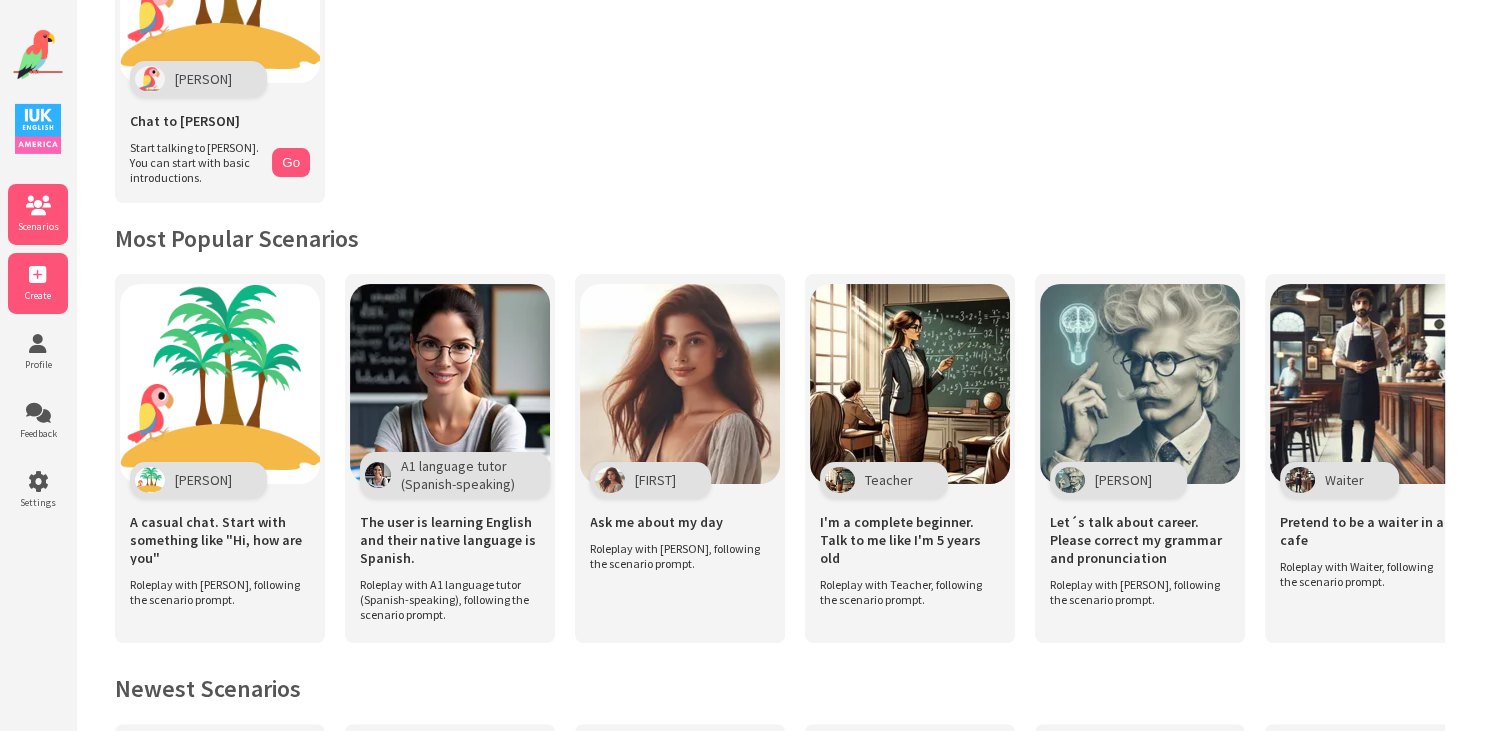 click at bounding box center (38, 275) 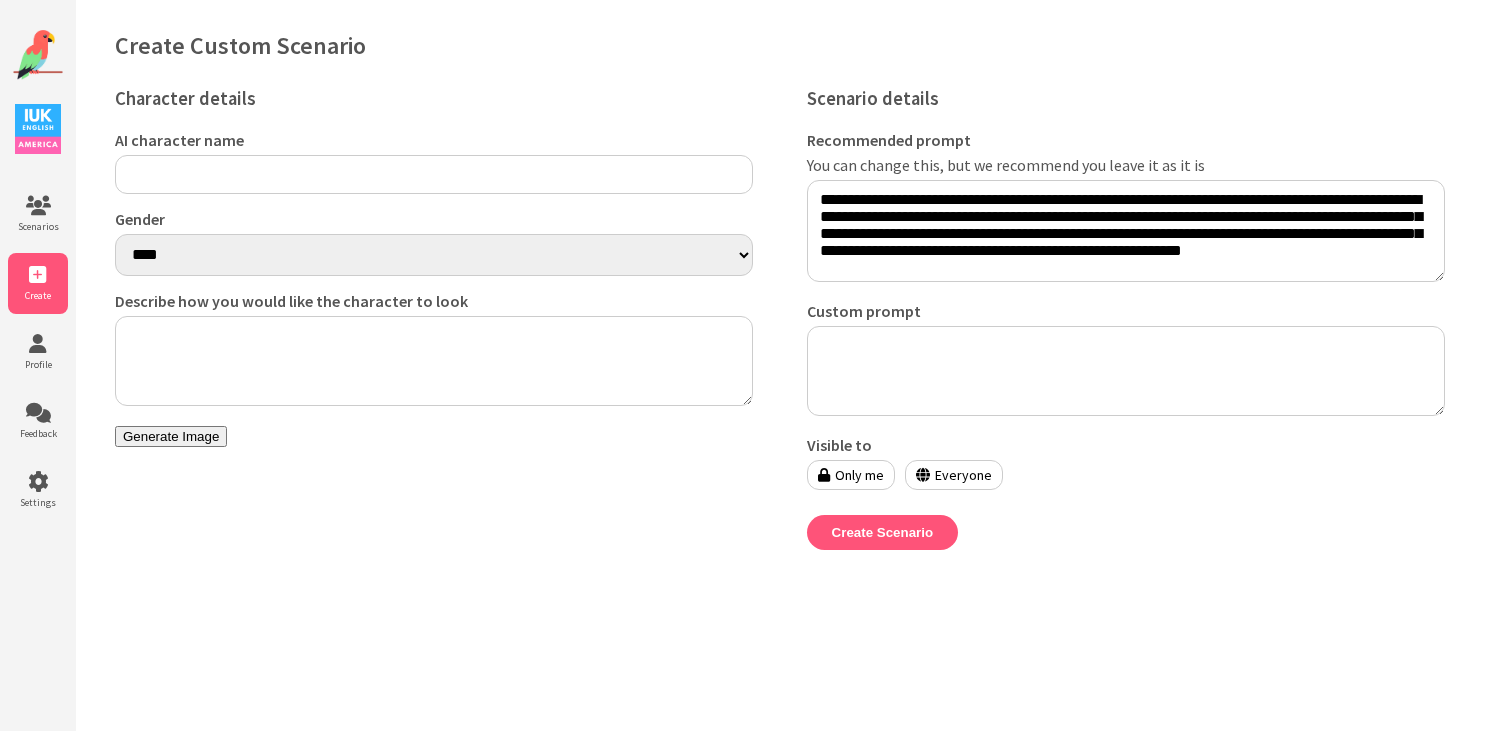 scroll, scrollTop: 0, scrollLeft: 0, axis: both 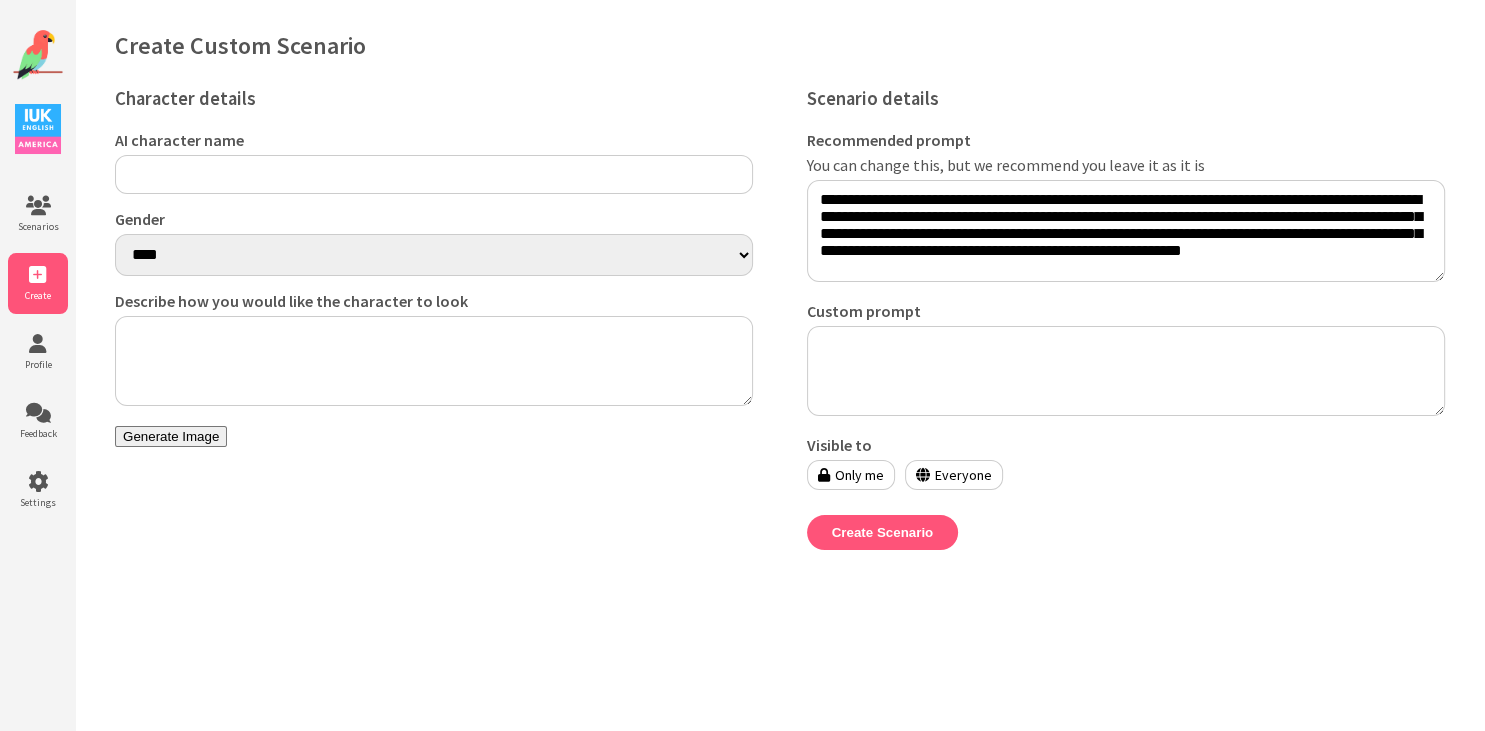 click on "AI character name" at bounding box center (434, 174) 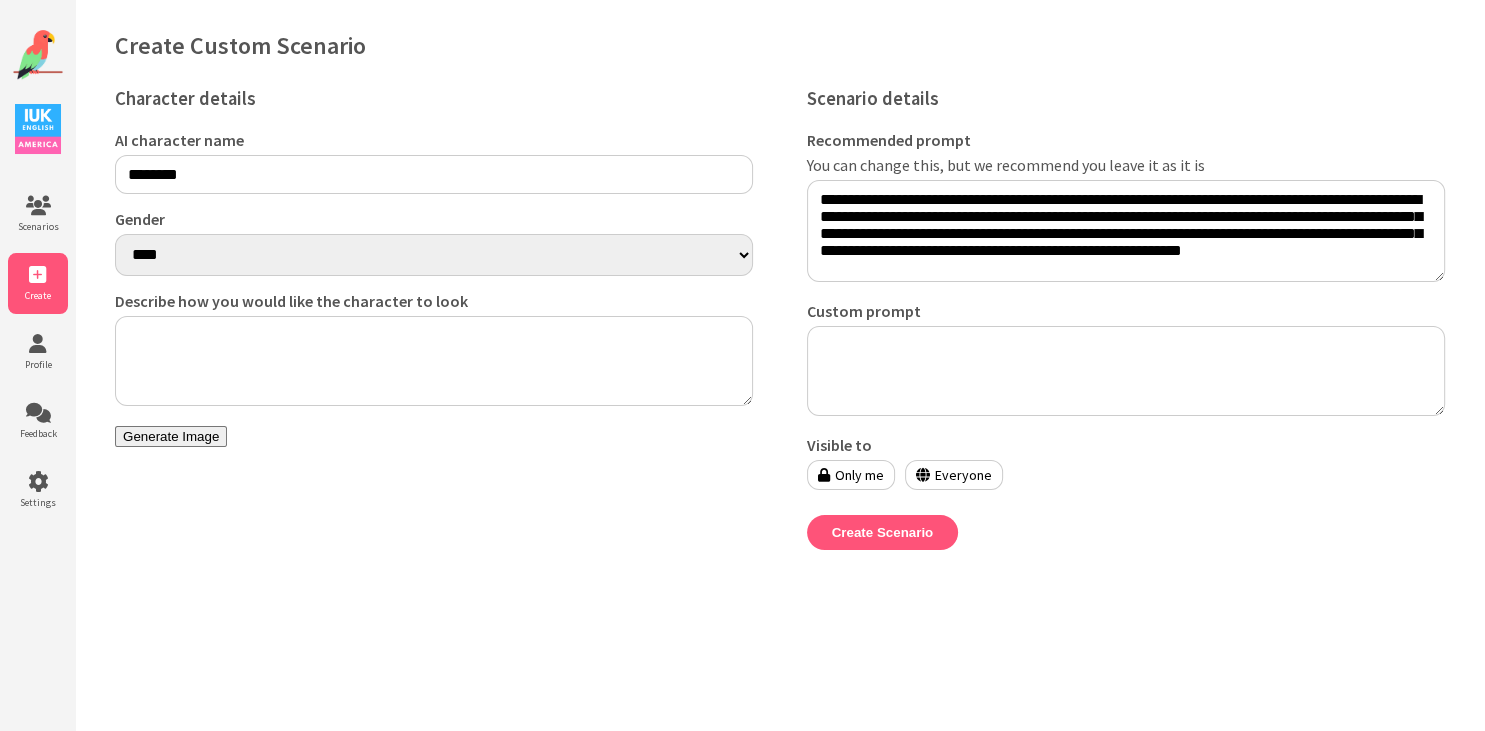 type on "*******" 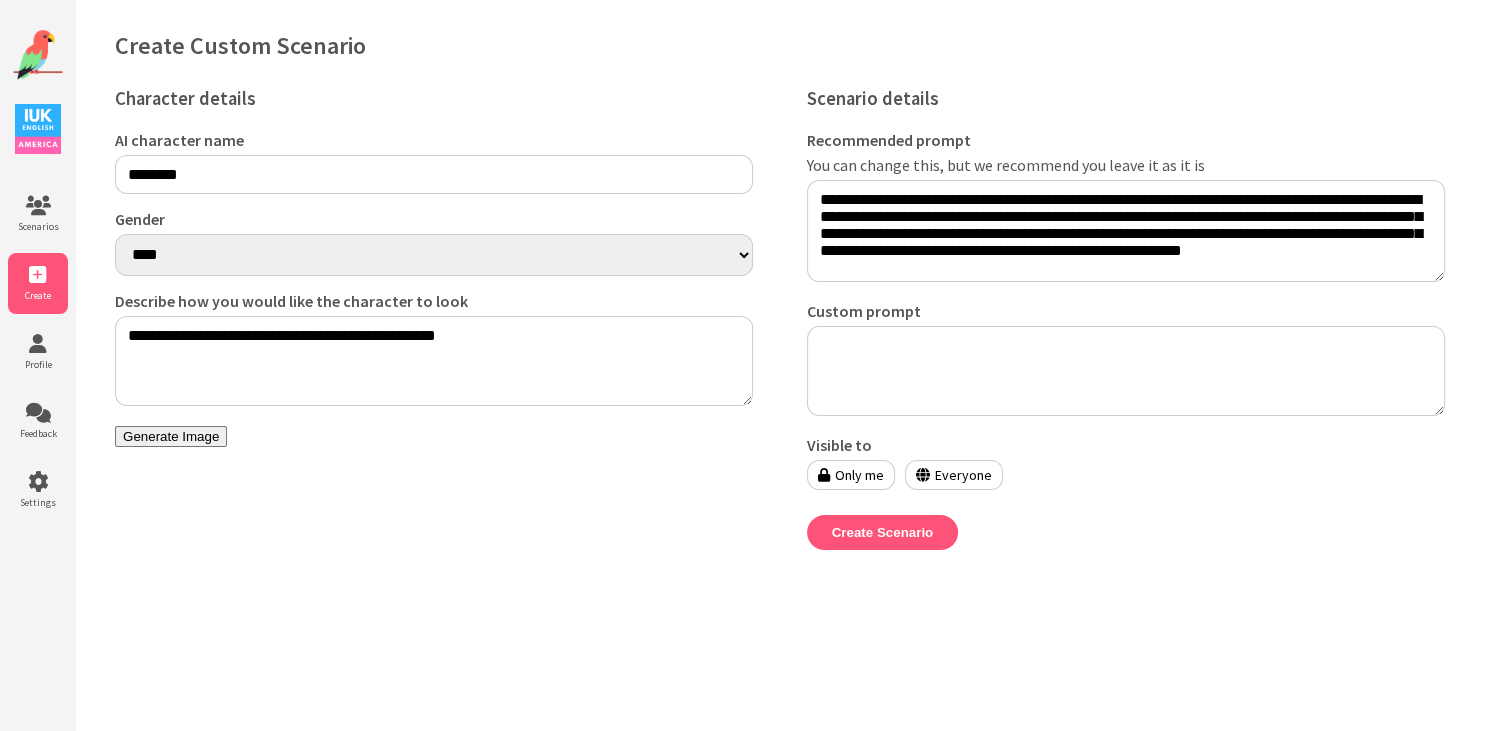 type on "**********" 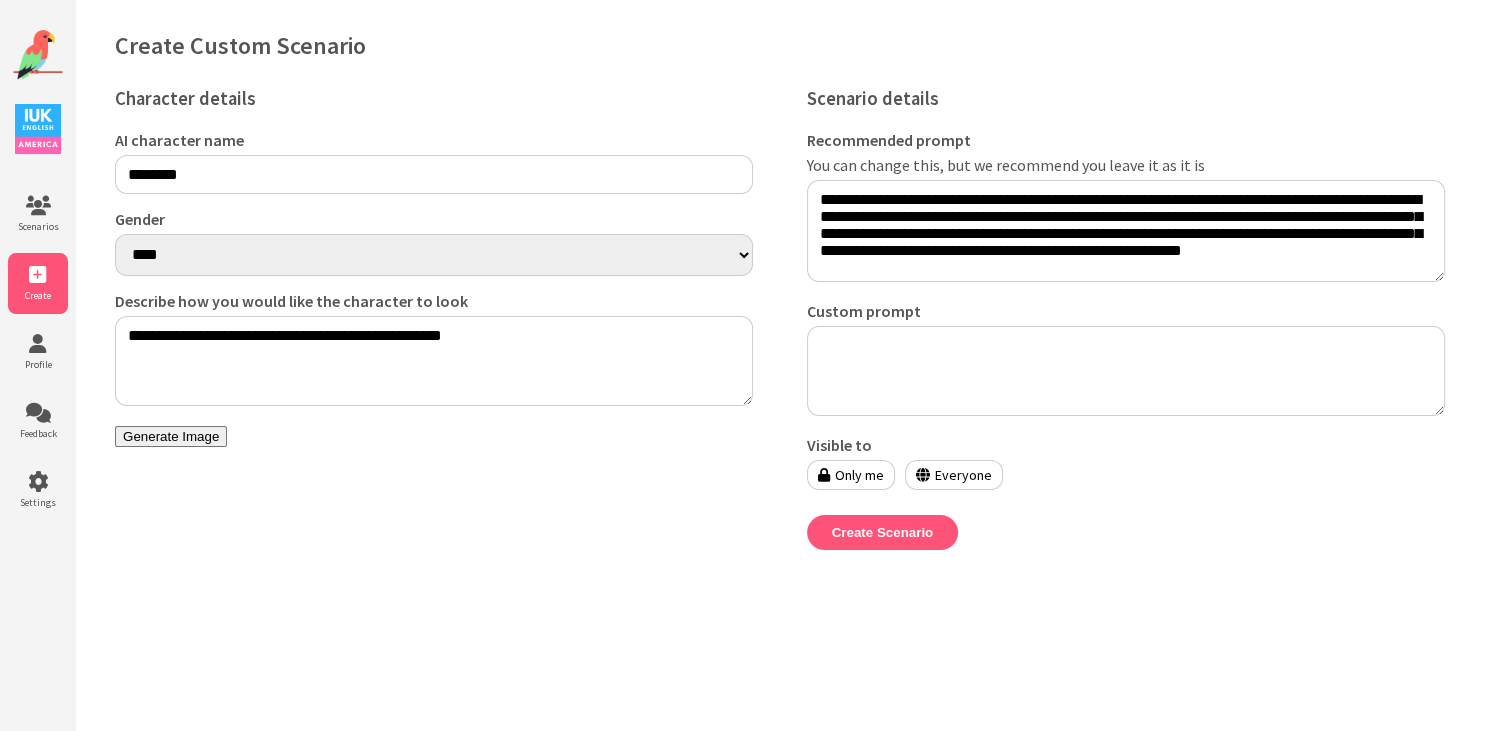 drag, startPoint x: 536, startPoint y: 336, endPoint x: -51, endPoint y: 387, distance: 589.21136 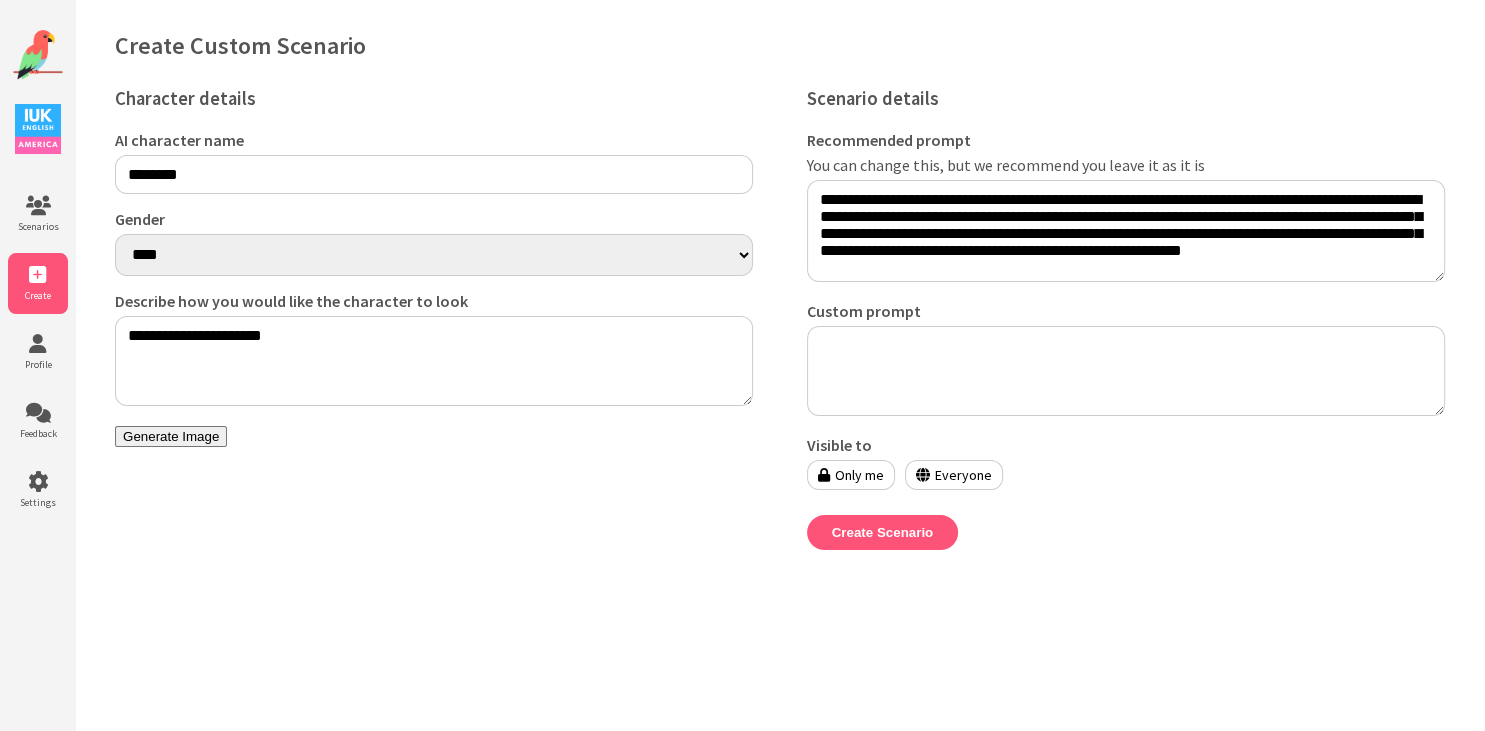 type on "**********" 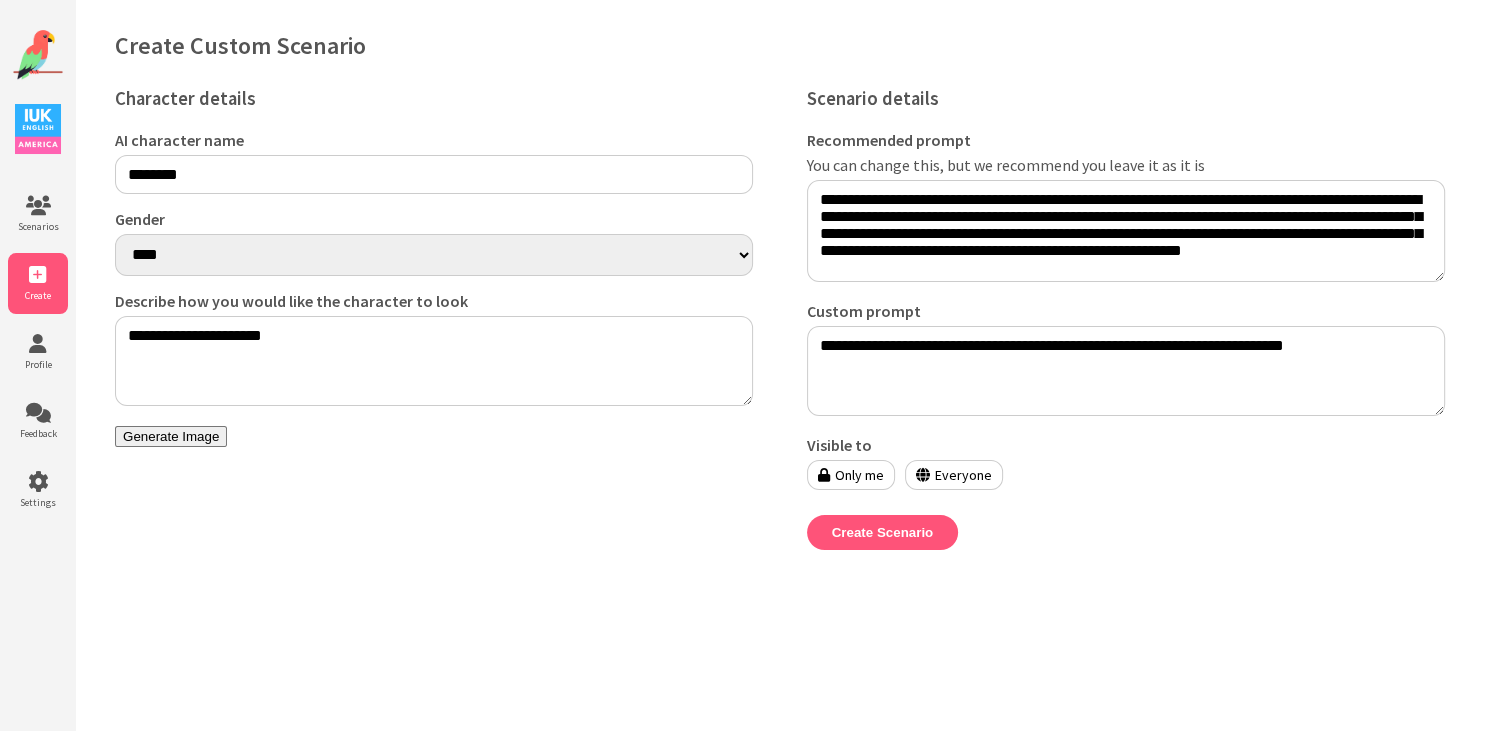 click on "**********" at bounding box center [1126, 371] 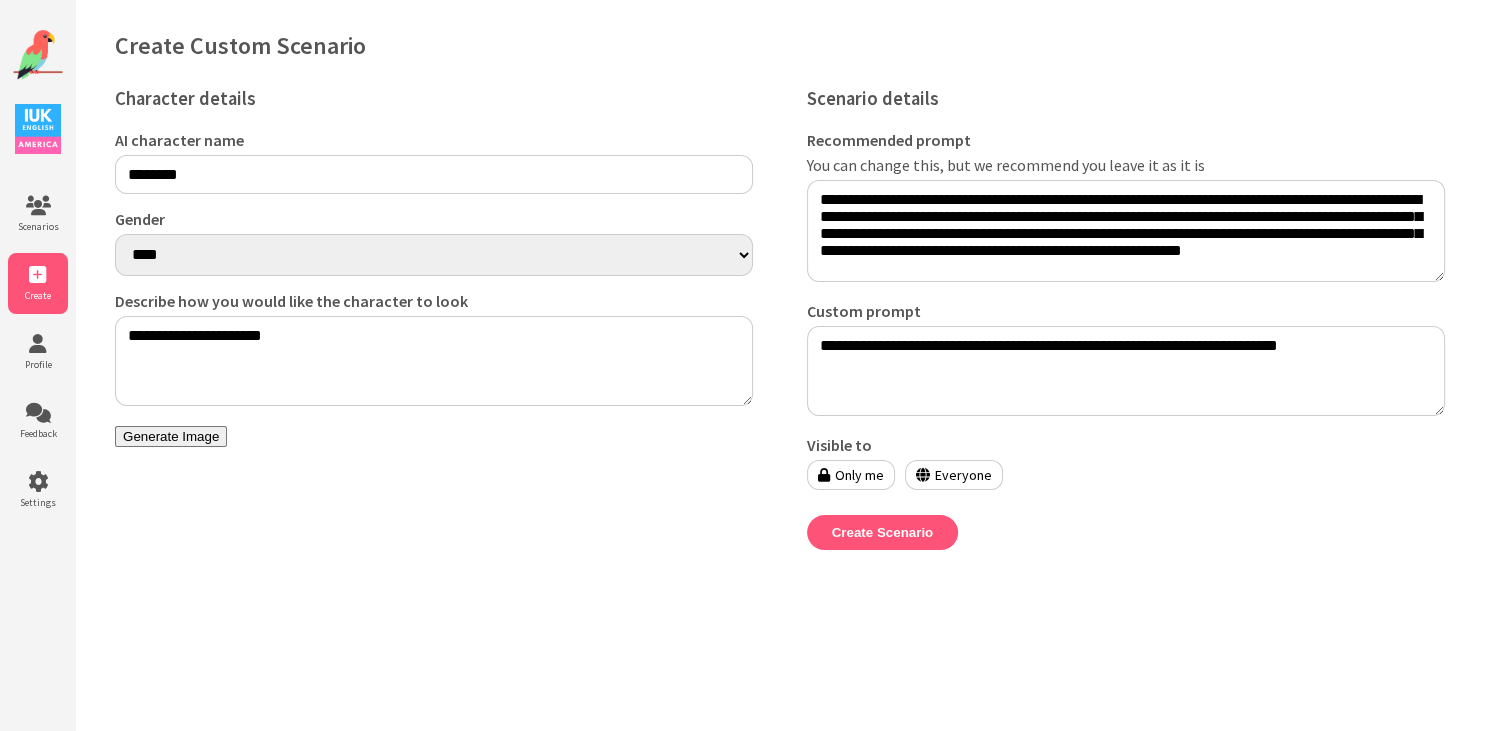 click on "**********" at bounding box center [1126, 371] 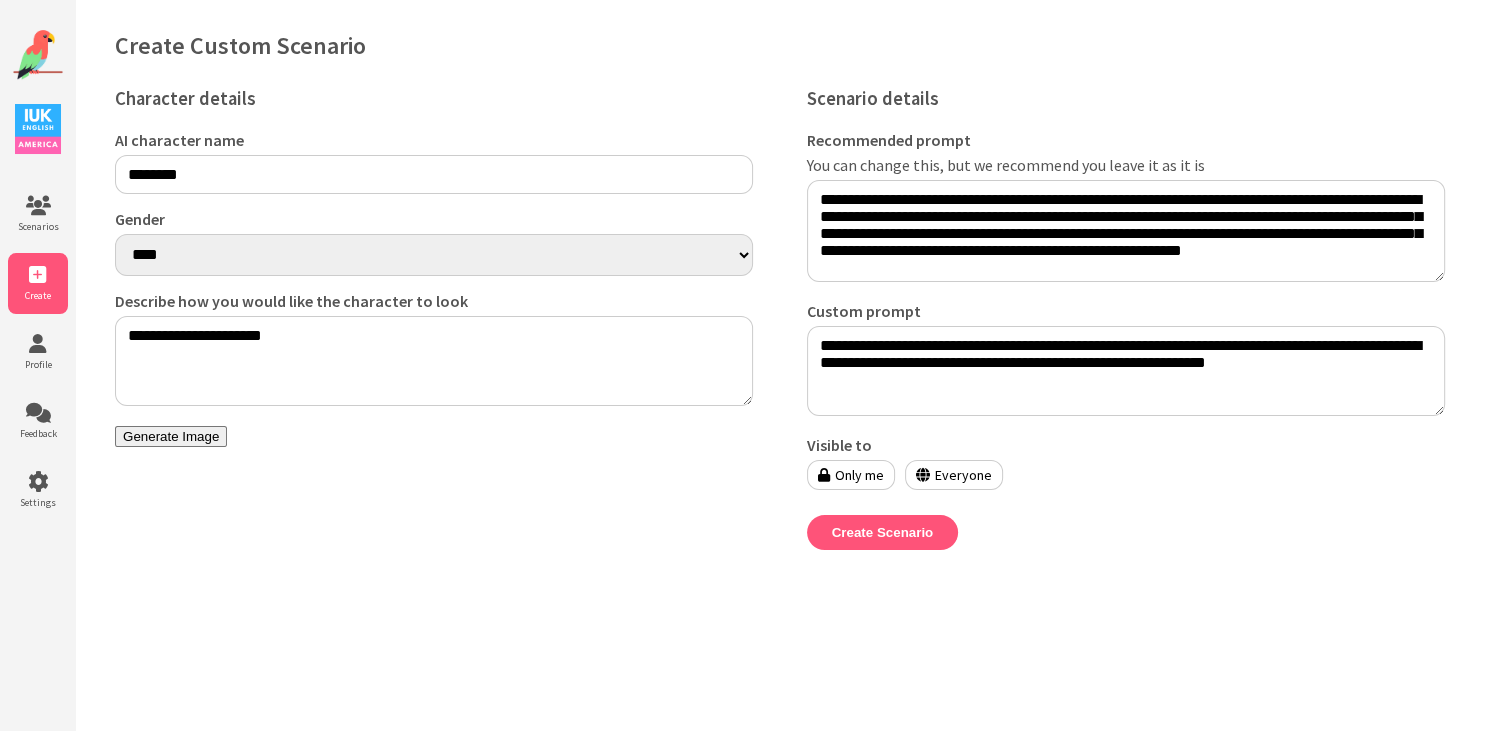 type on "**********" 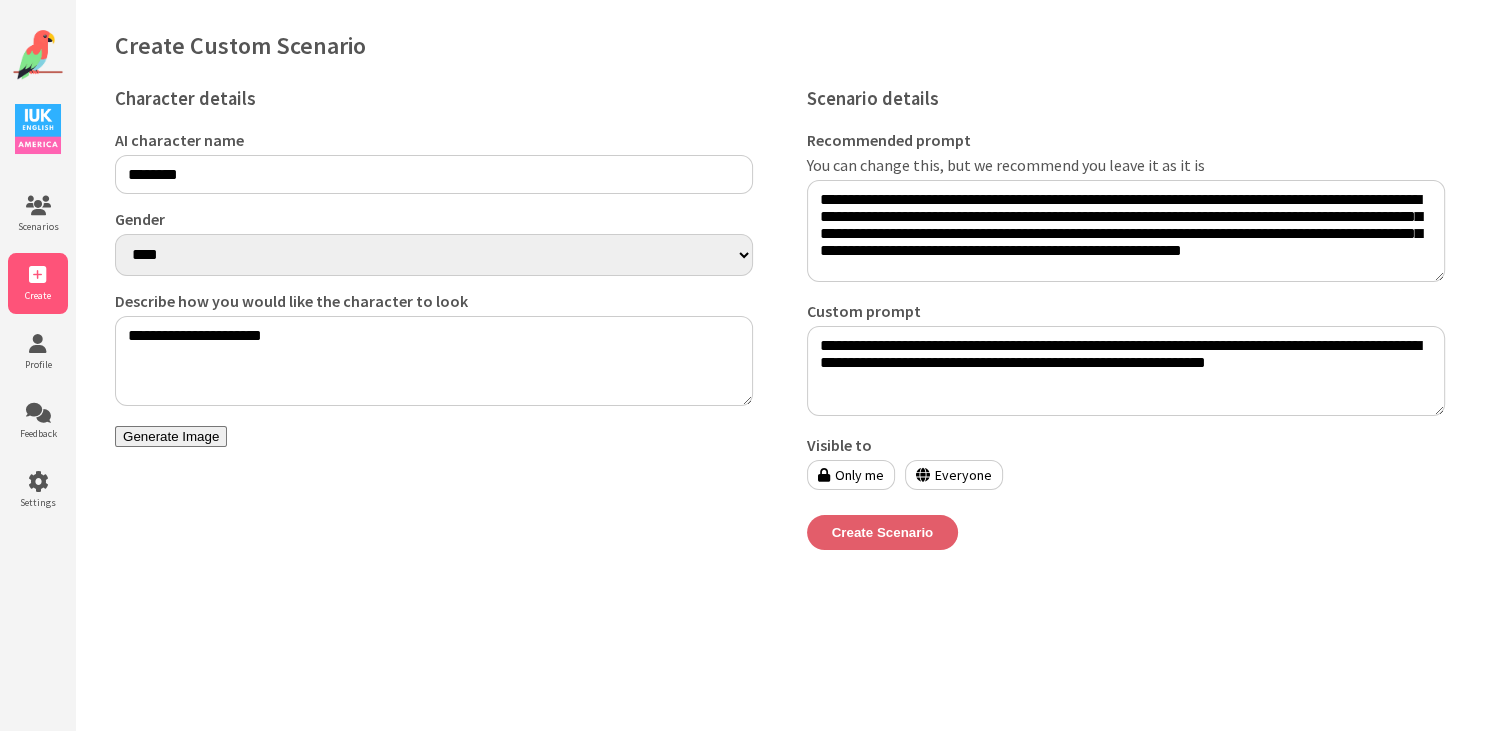 click on "Create Scenario" at bounding box center [883, 532] 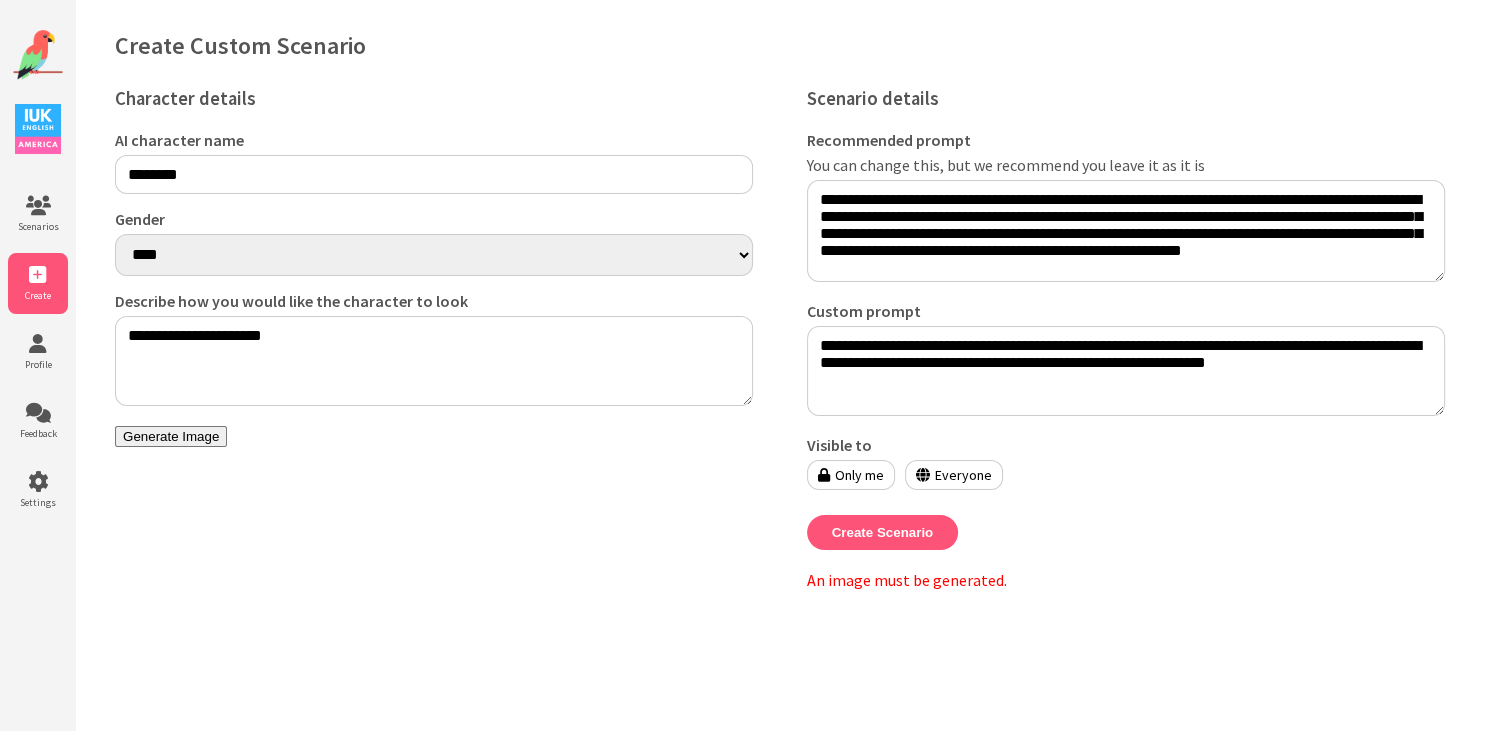 drag, startPoint x: 924, startPoint y: 399, endPoint x: 773, endPoint y: 330, distance: 166.01807 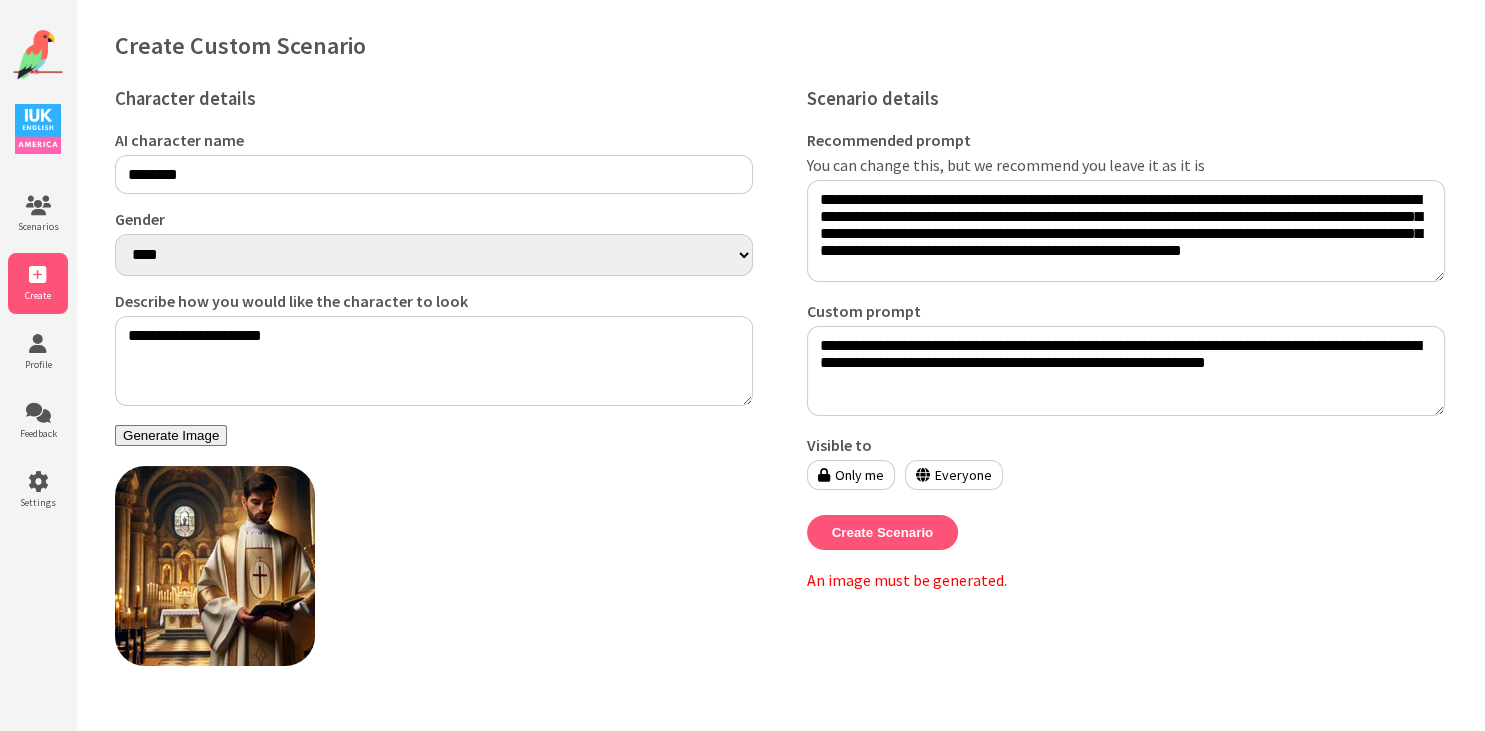 click on "**********" at bounding box center [434, 361] 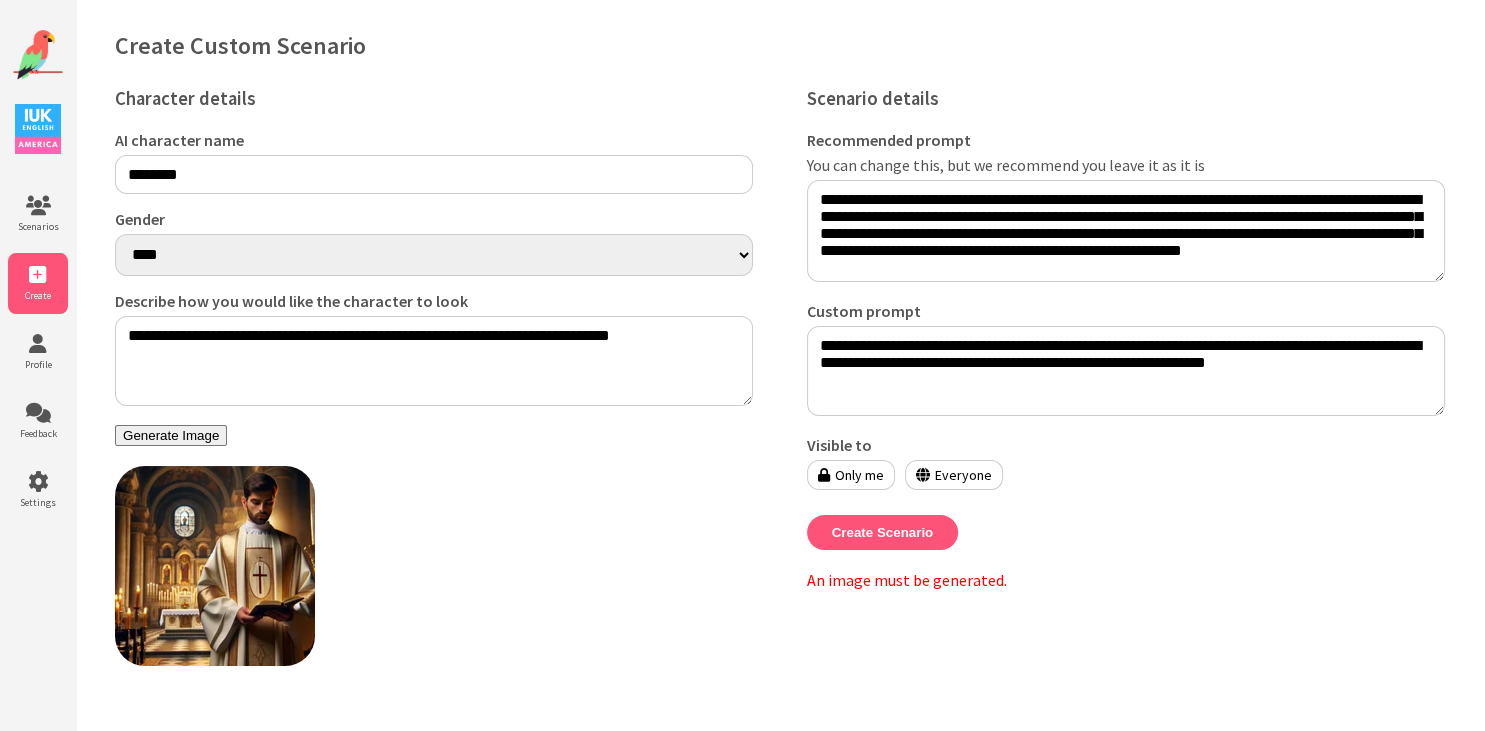 type on "**********" 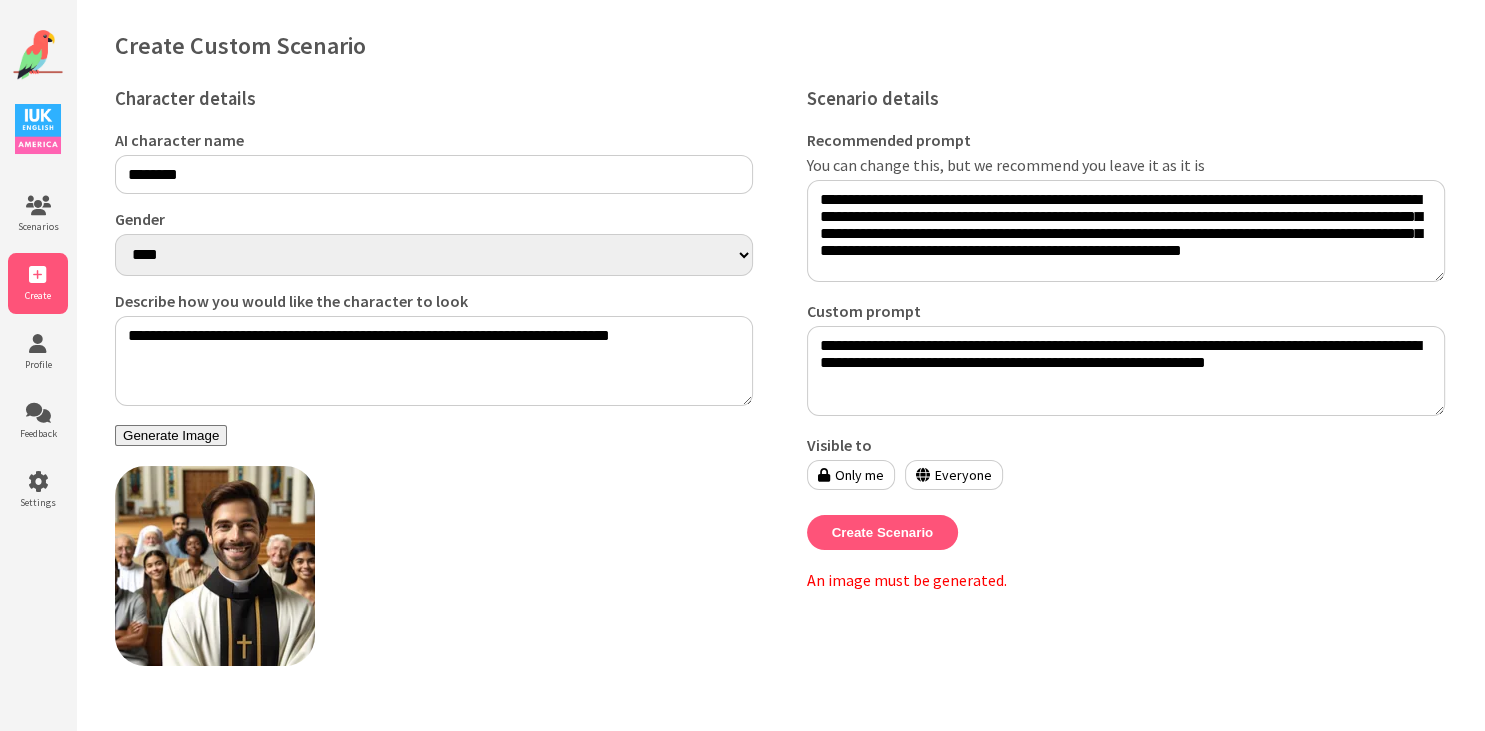 click on "Only me" at bounding box center (851, 475) 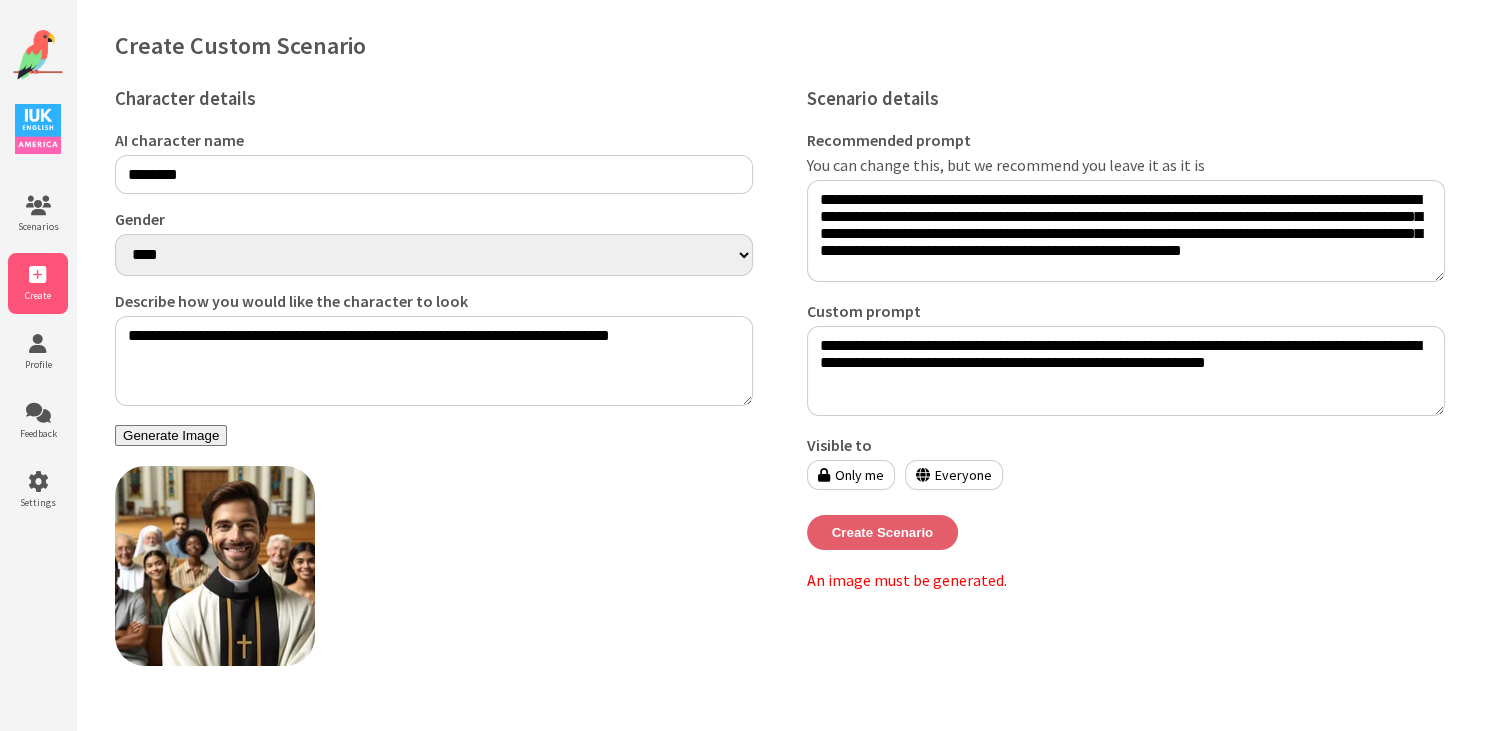 click on "Create Scenario" at bounding box center (883, 532) 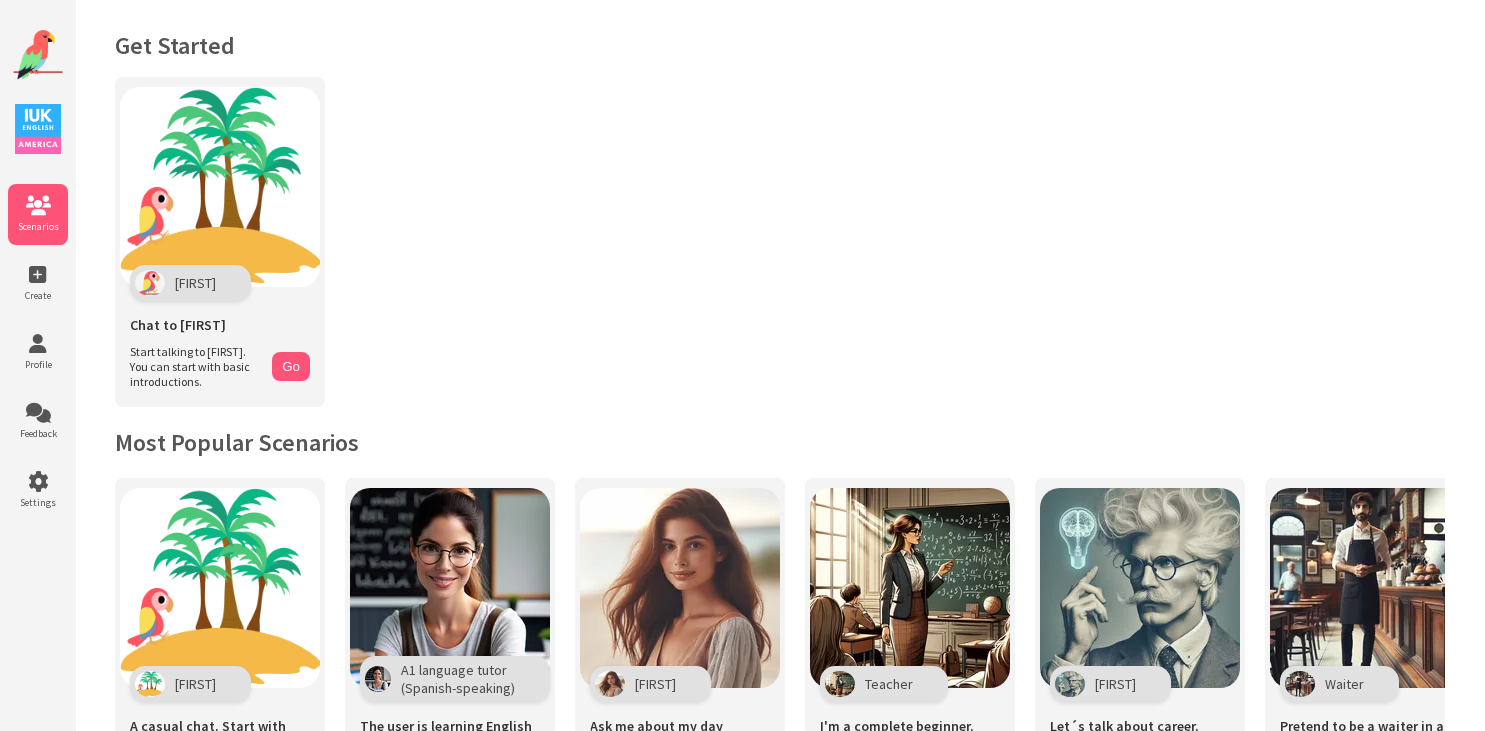 scroll, scrollTop: 0, scrollLeft: 0, axis: both 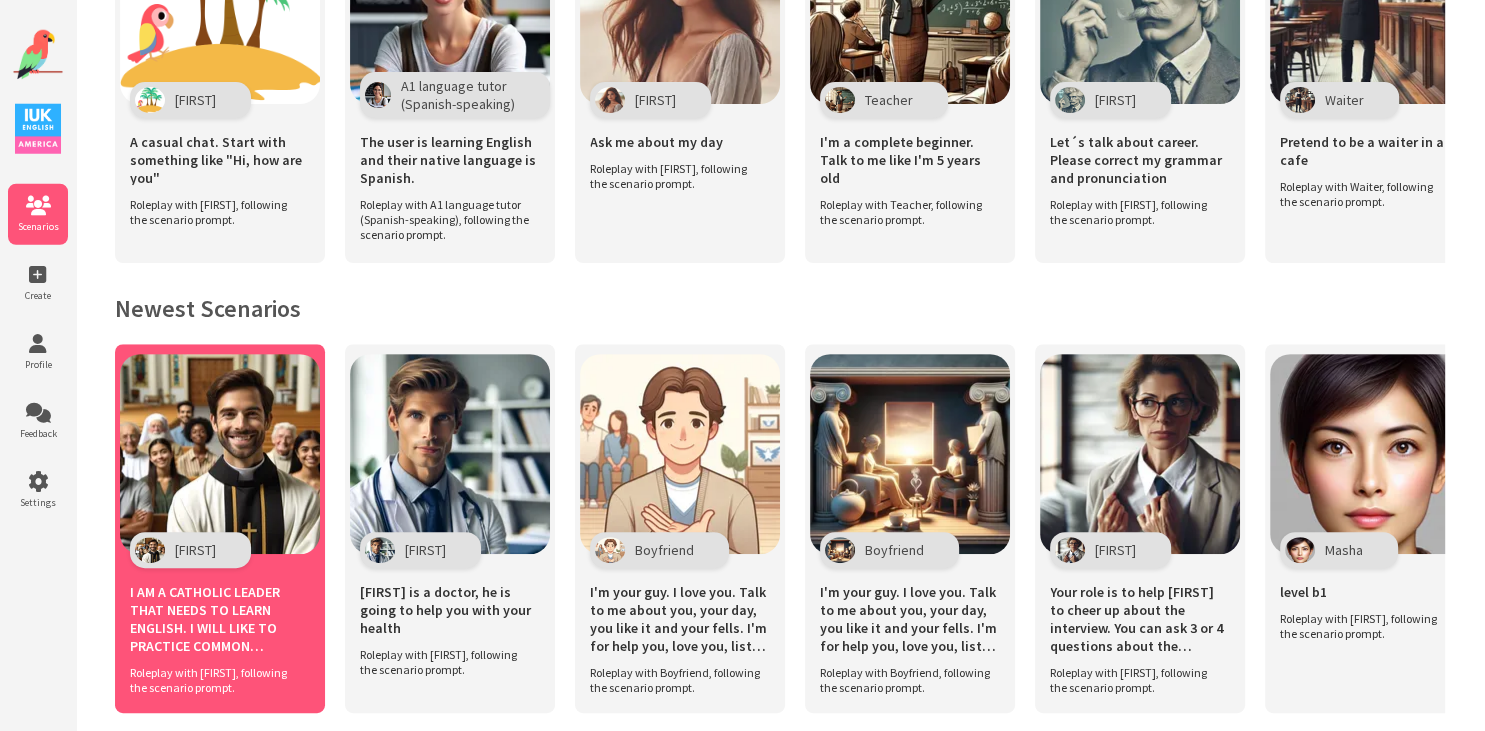 click on "[NAME]" at bounding box center (195, 550) 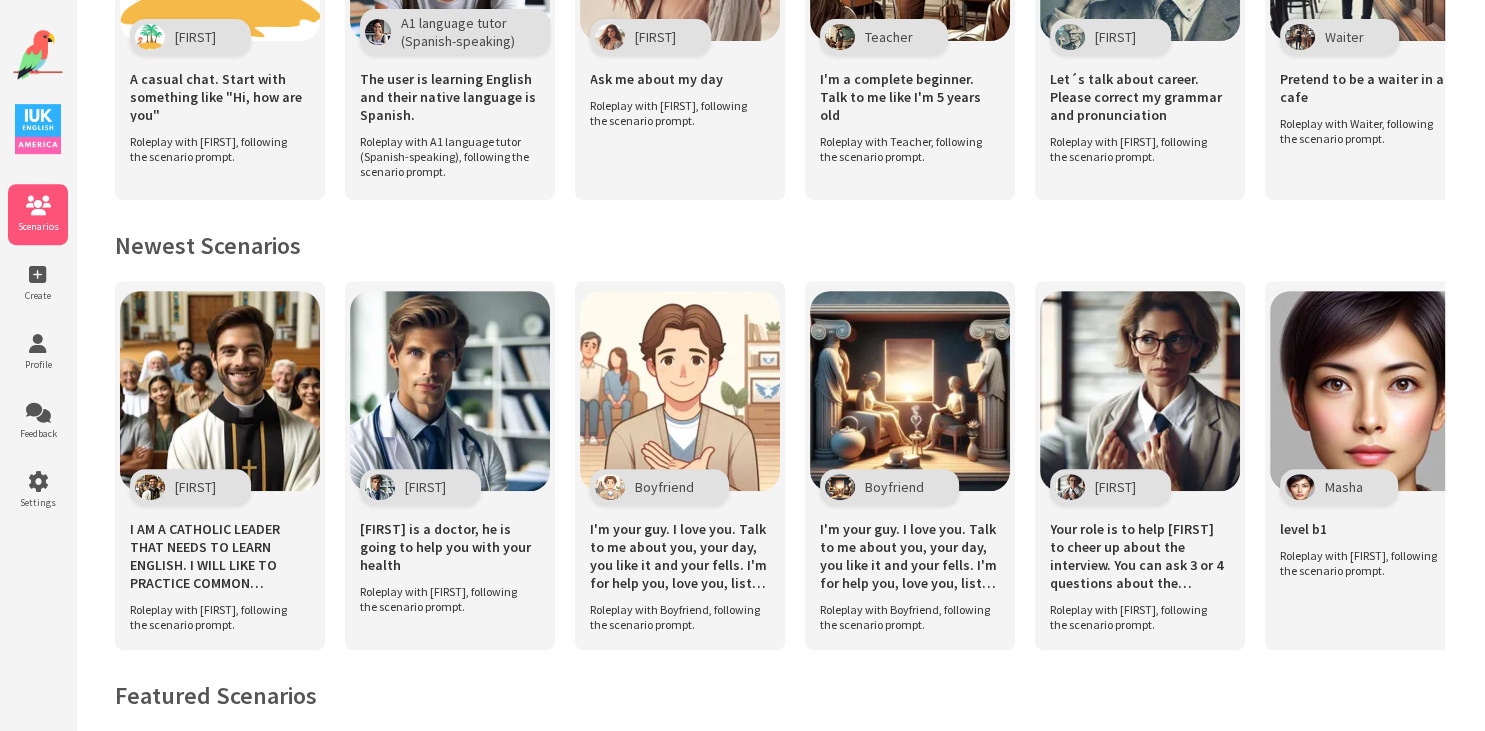 scroll, scrollTop: 620, scrollLeft: 0, axis: vertical 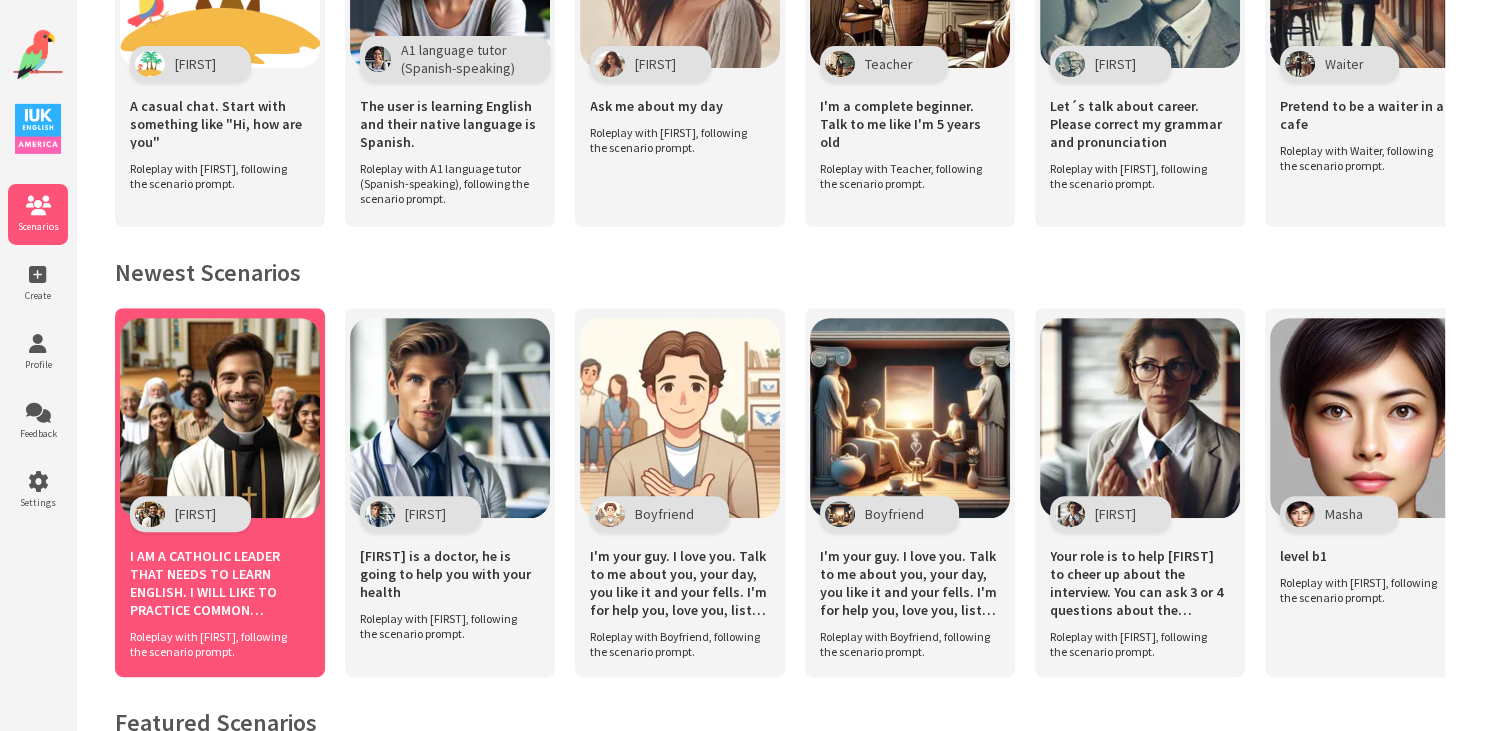 click at bounding box center (220, 418) 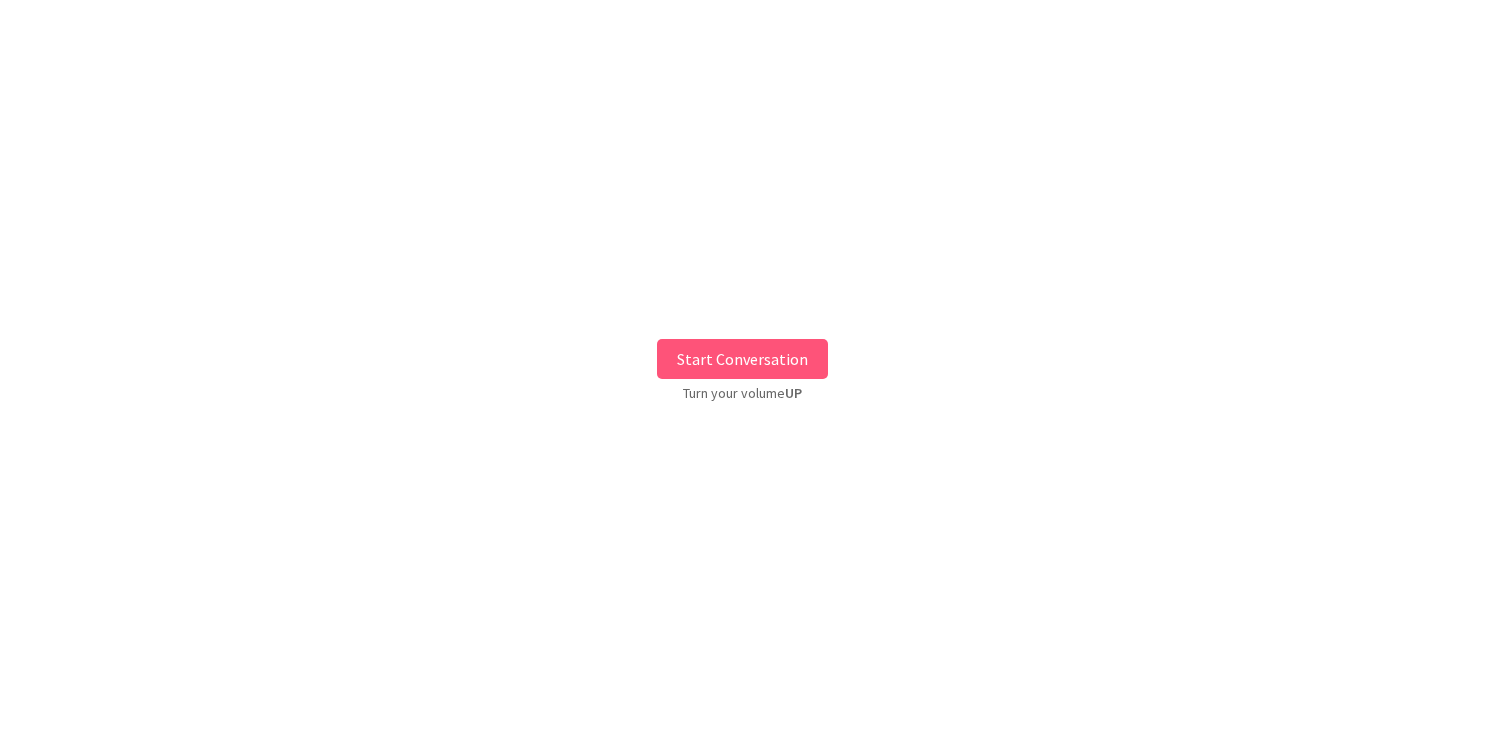 scroll, scrollTop: 0, scrollLeft: 0, axis: both 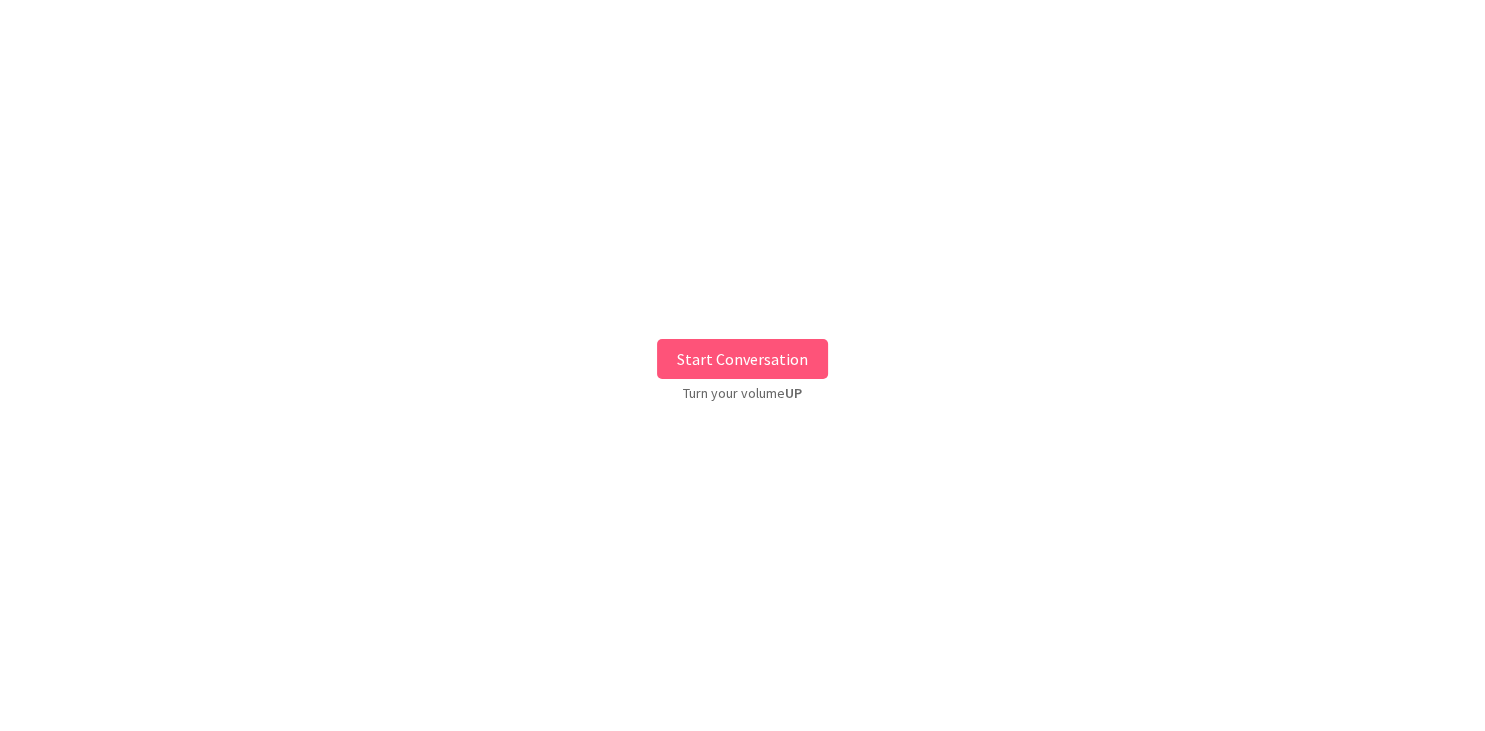 click on "Start Conversation" at bounding box center (742, 359) 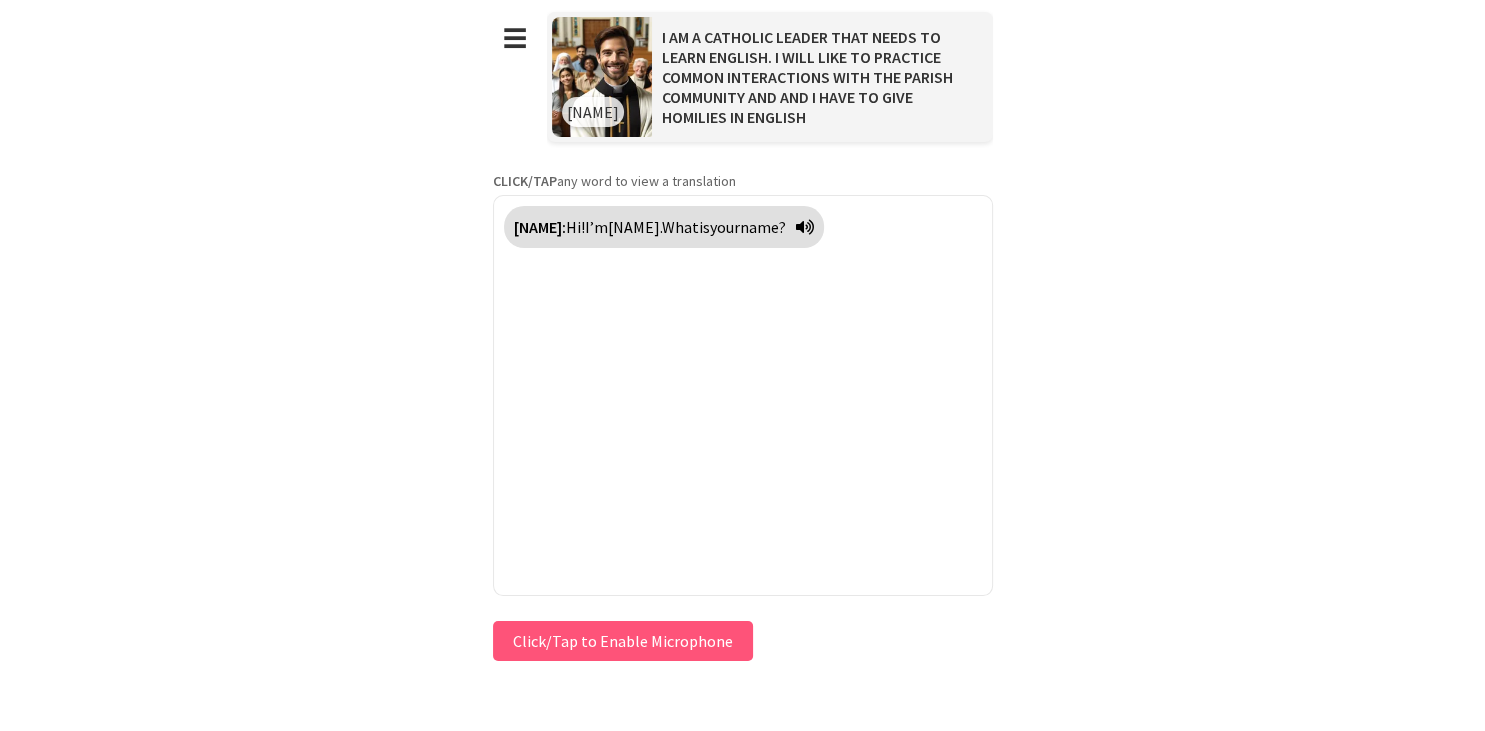 click on "Click/Tap to Enable Microphone" at bounding box center [623, 641] 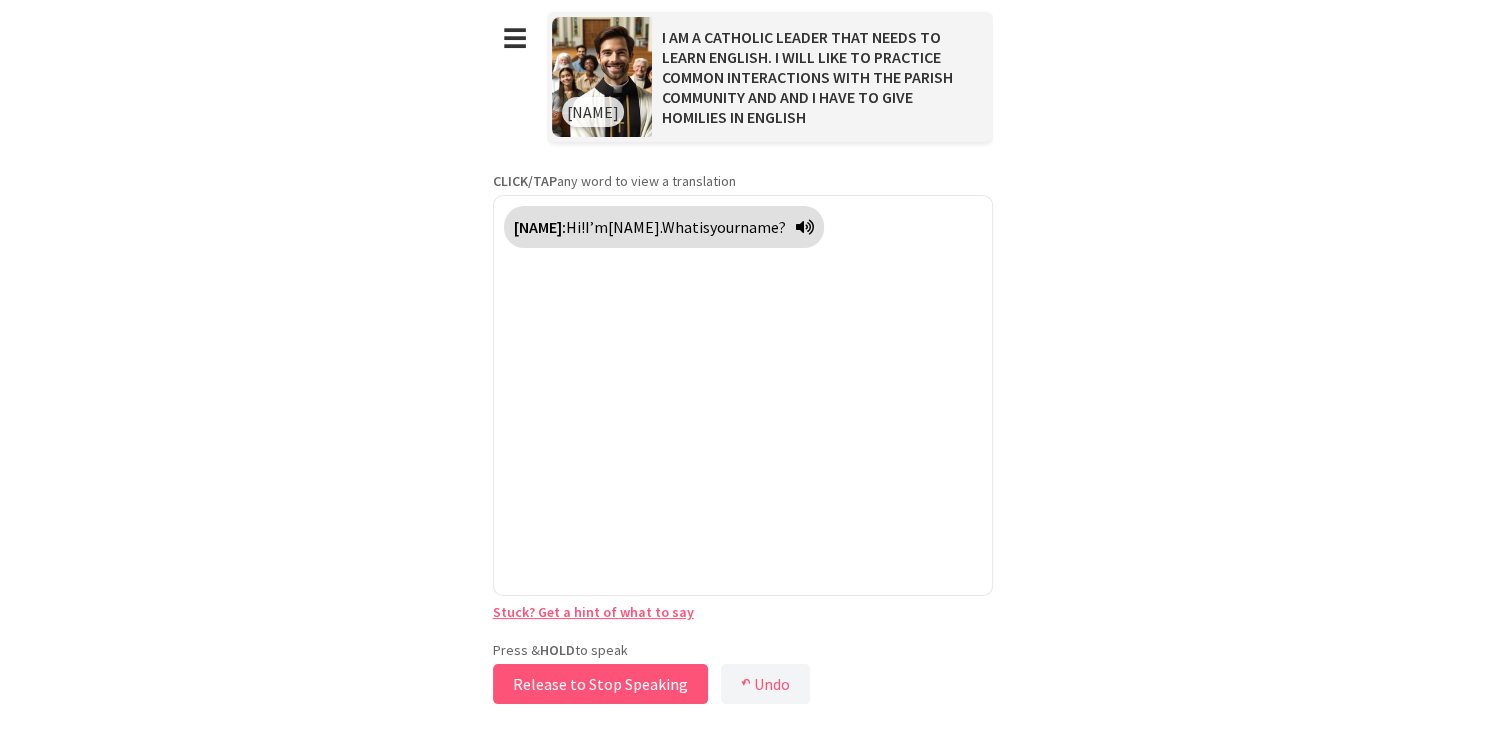 click on "Release to Stop Speaking" at bounding box center (600, 684) 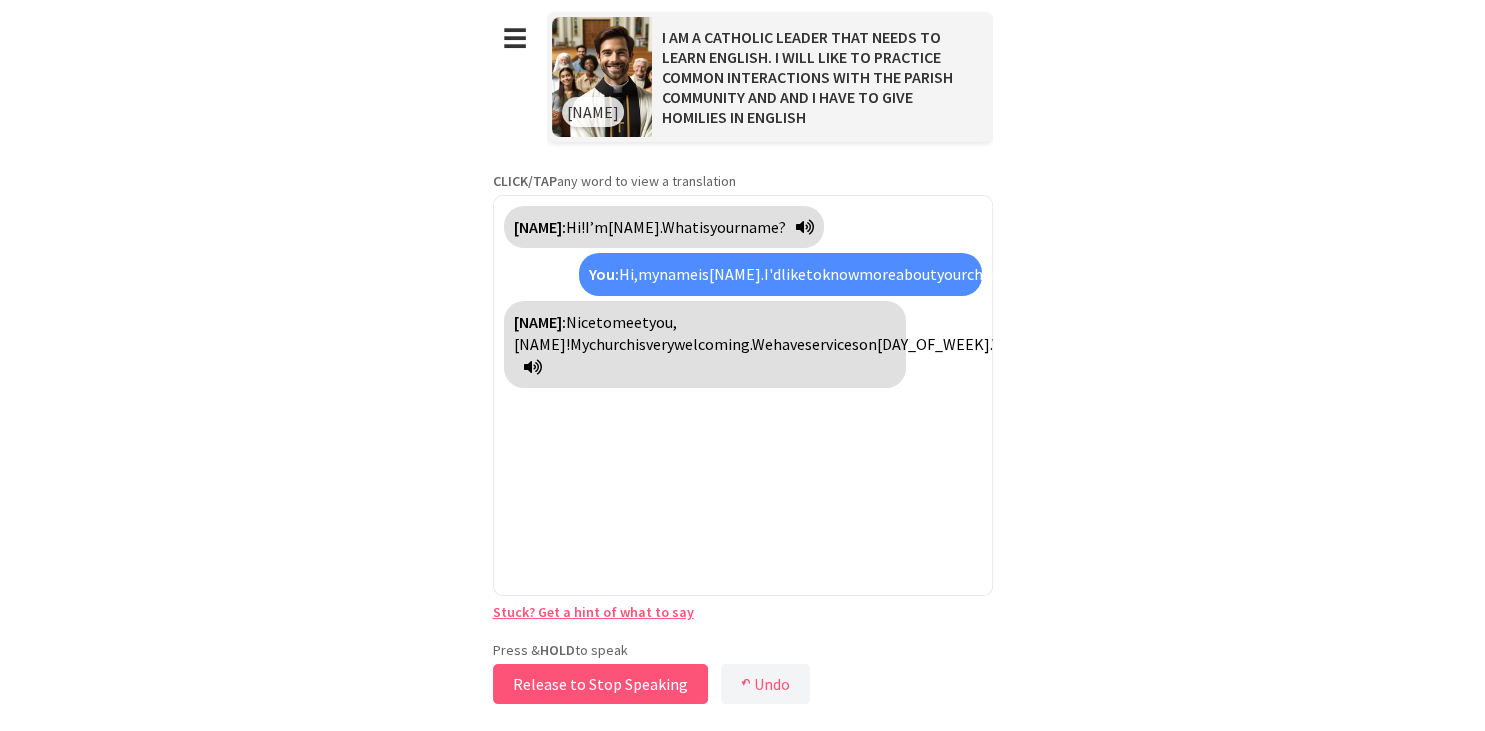 click on "Release to Stop Speaking" at bounding box center (600, 684) 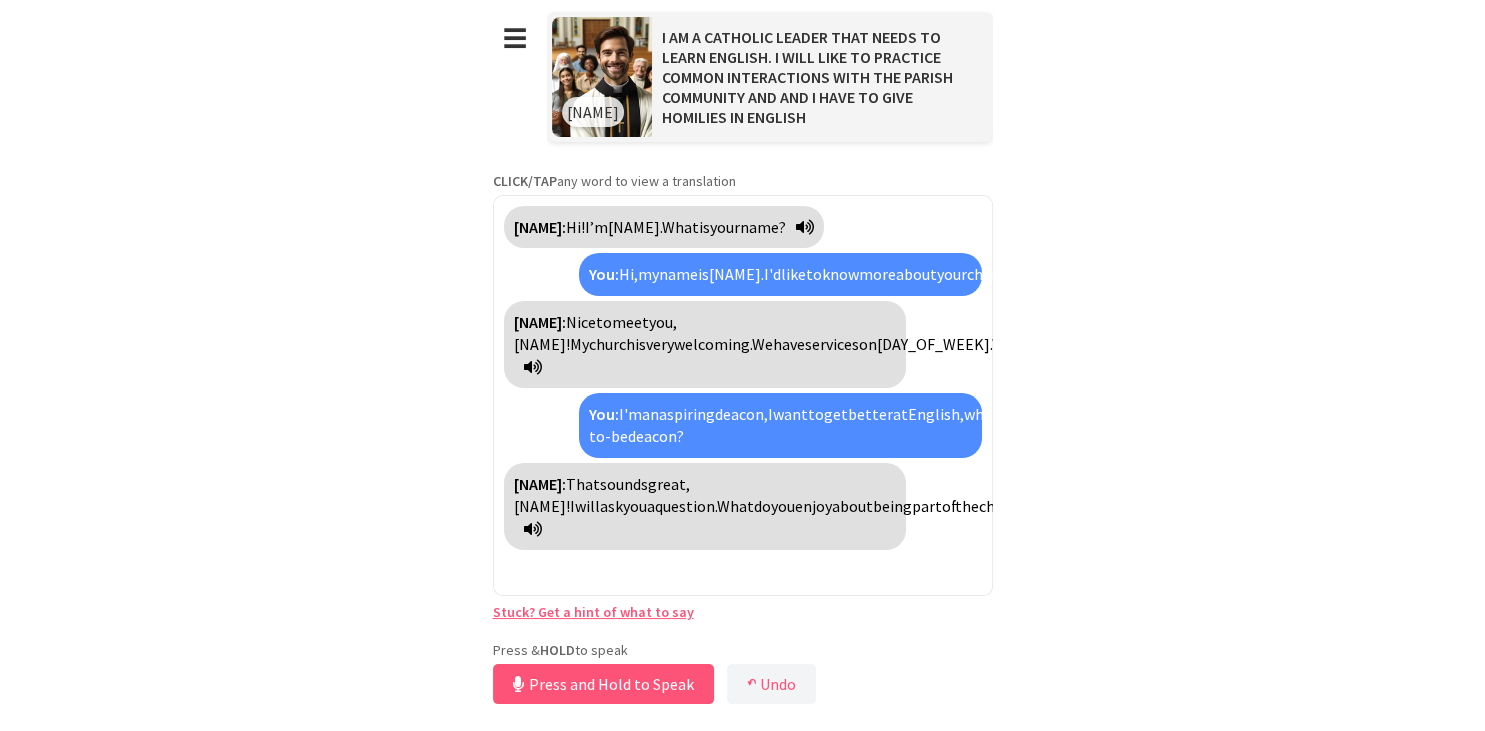 scroll, scrollTop: 26, scrollLeft: 0, axis: vertical 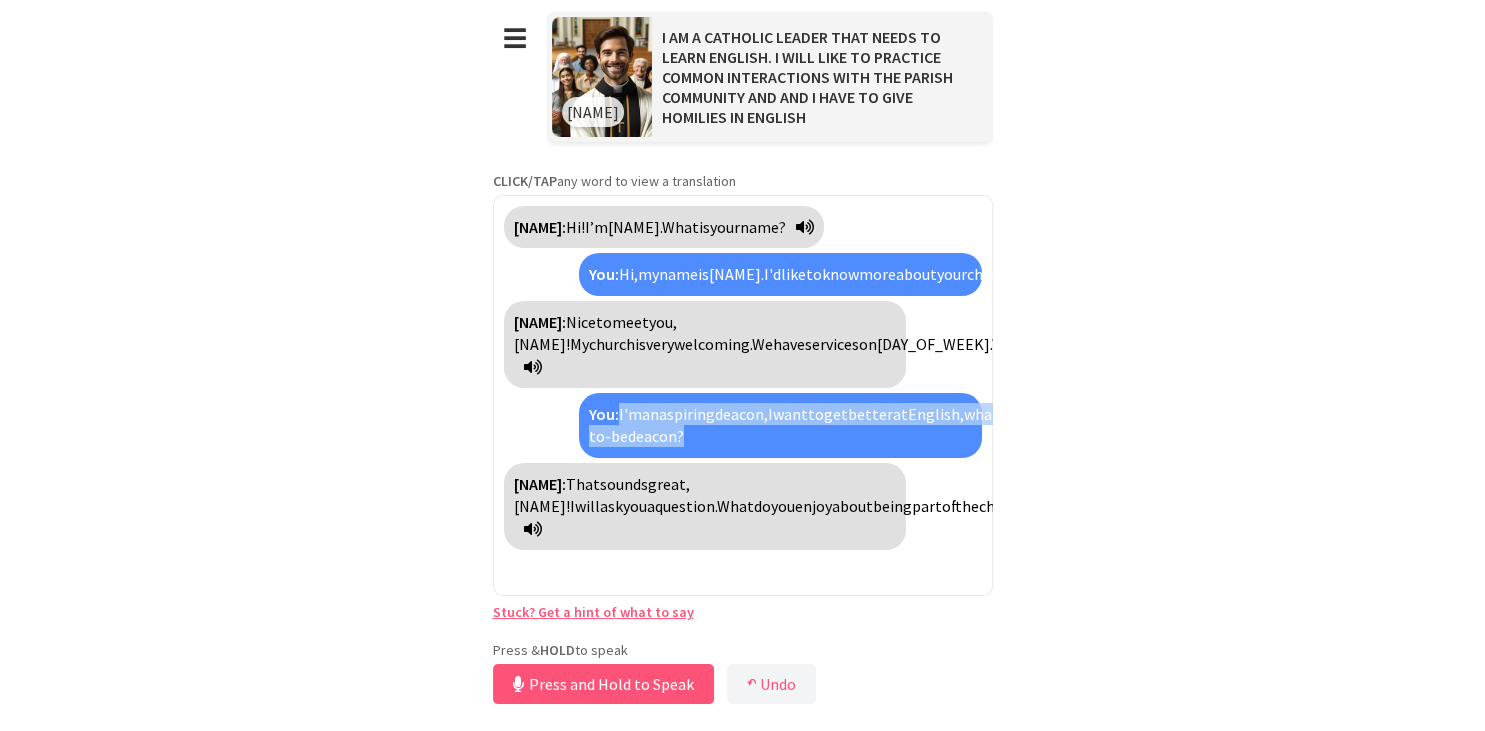 drag, startPoint x: 622, startPoint y: 407, endPoint x: 720, endPoint y: 477, distance: 120.432556 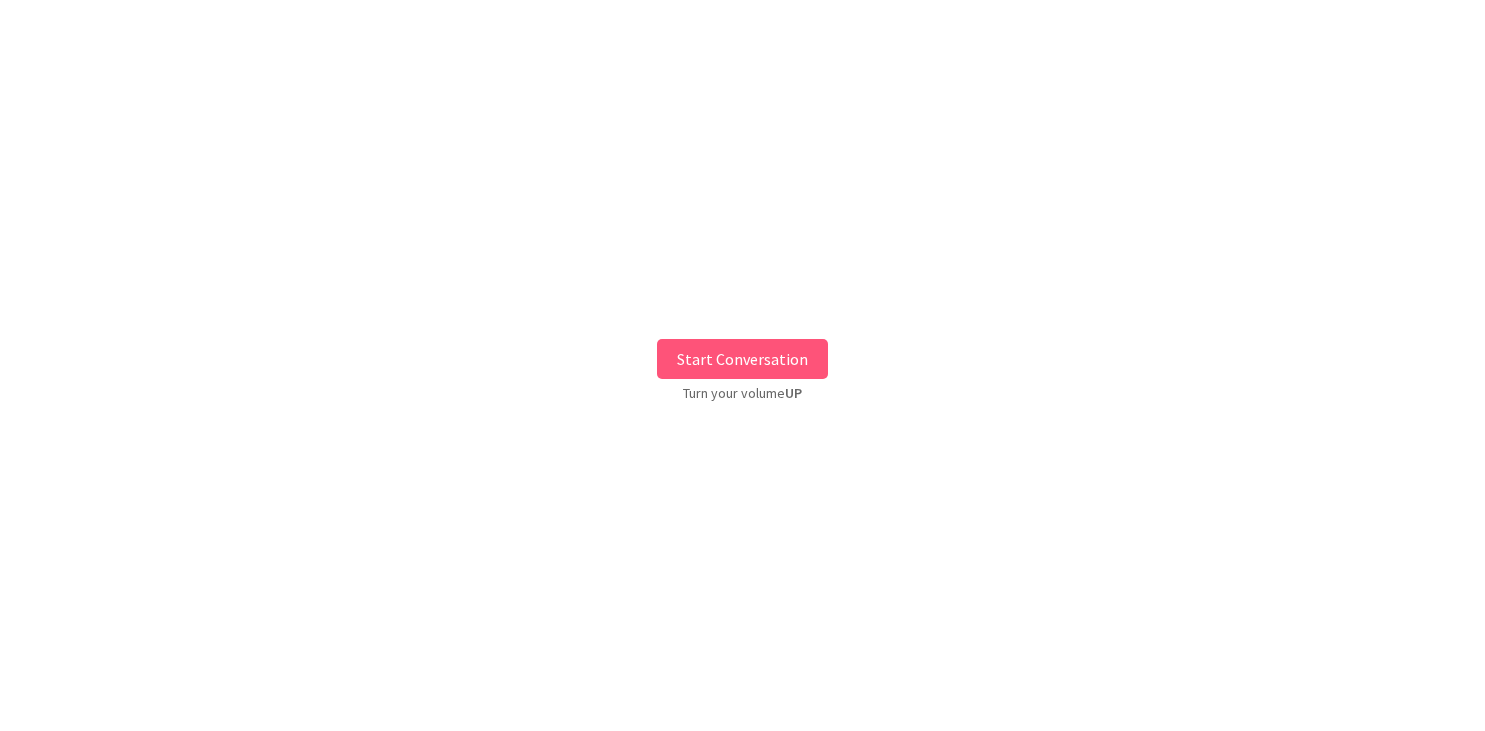 scroll, scrollTop: 0, scrollLeft: 0, axis: both 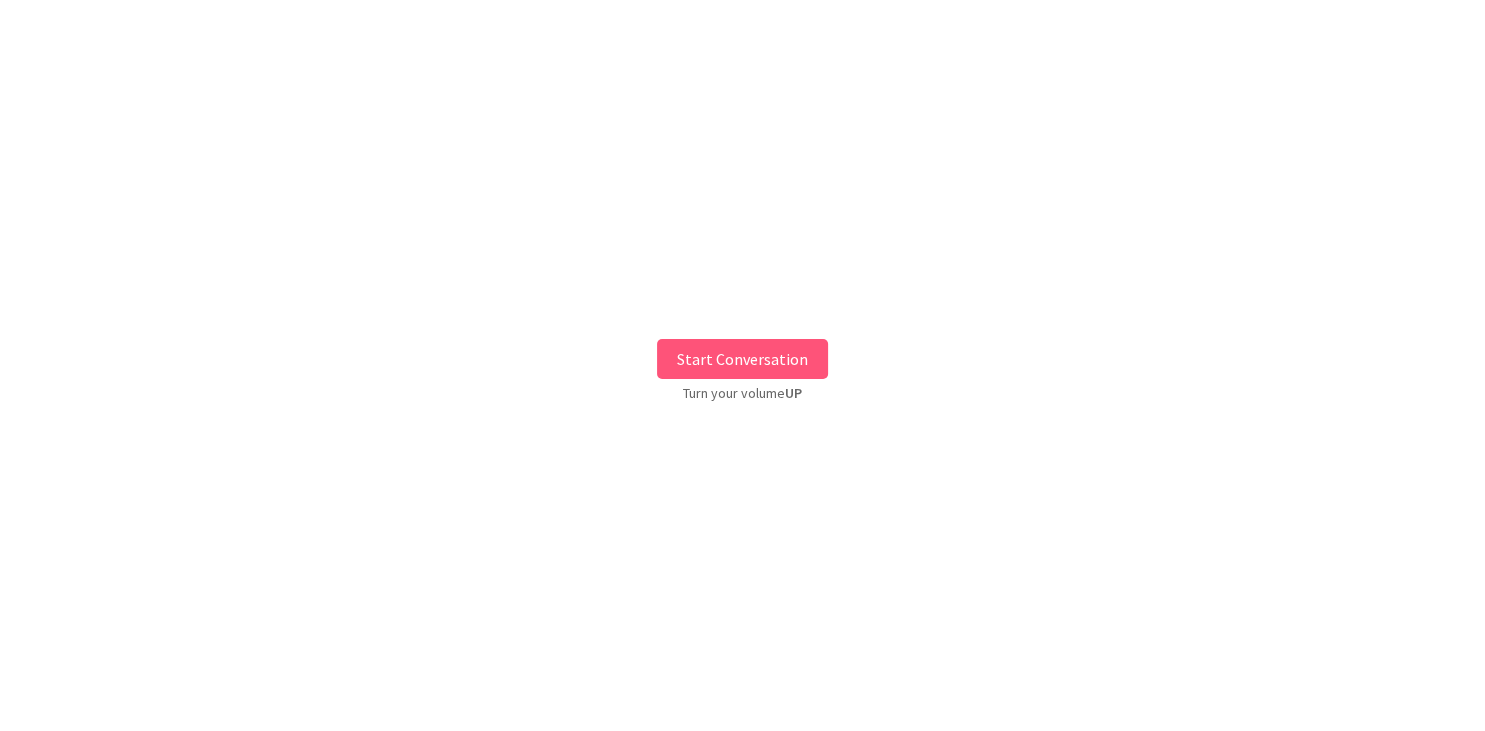 click on "Start Conversation" at bounding box center [742, 359] 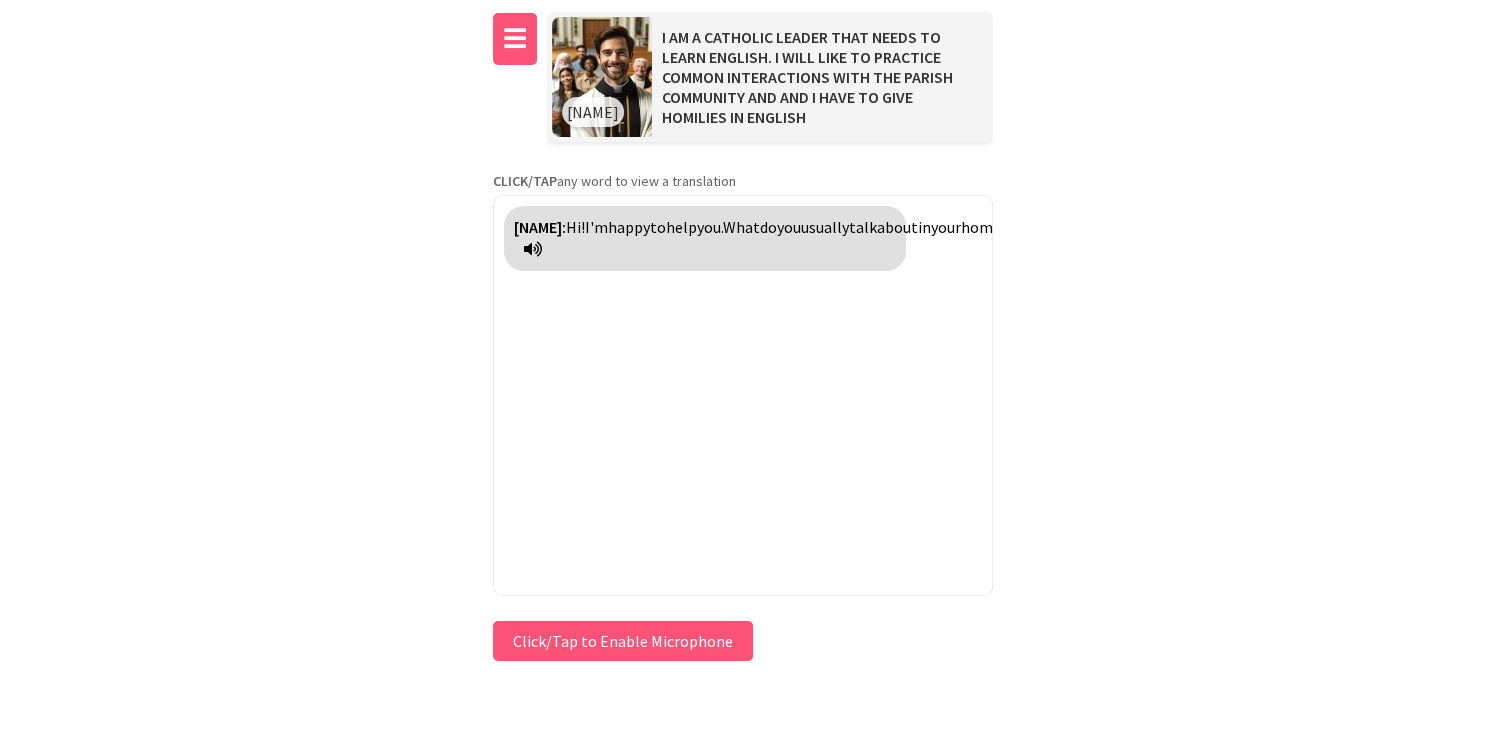click on "☰" at bounding box center (515, 39) 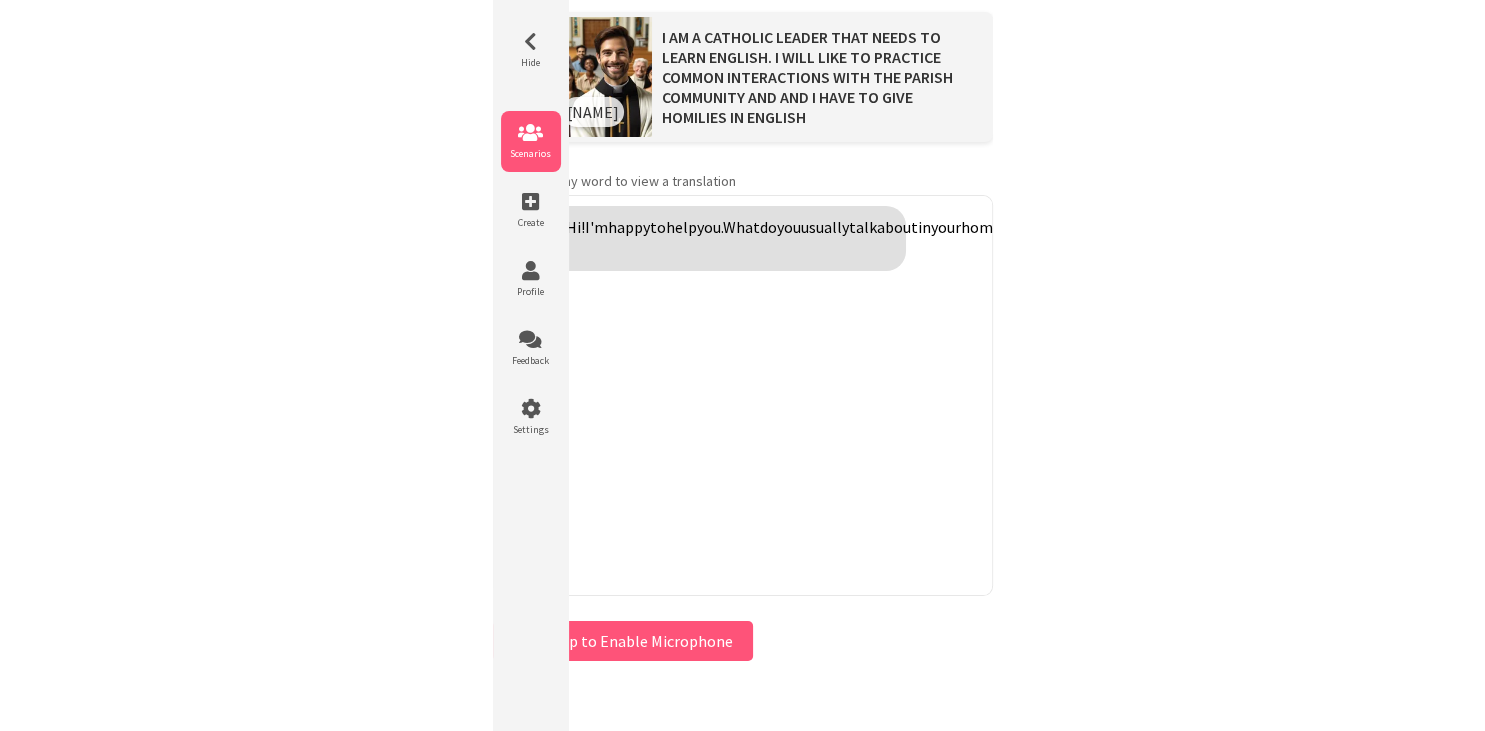 click on "Scenarios" at bounding box center (531, 153) 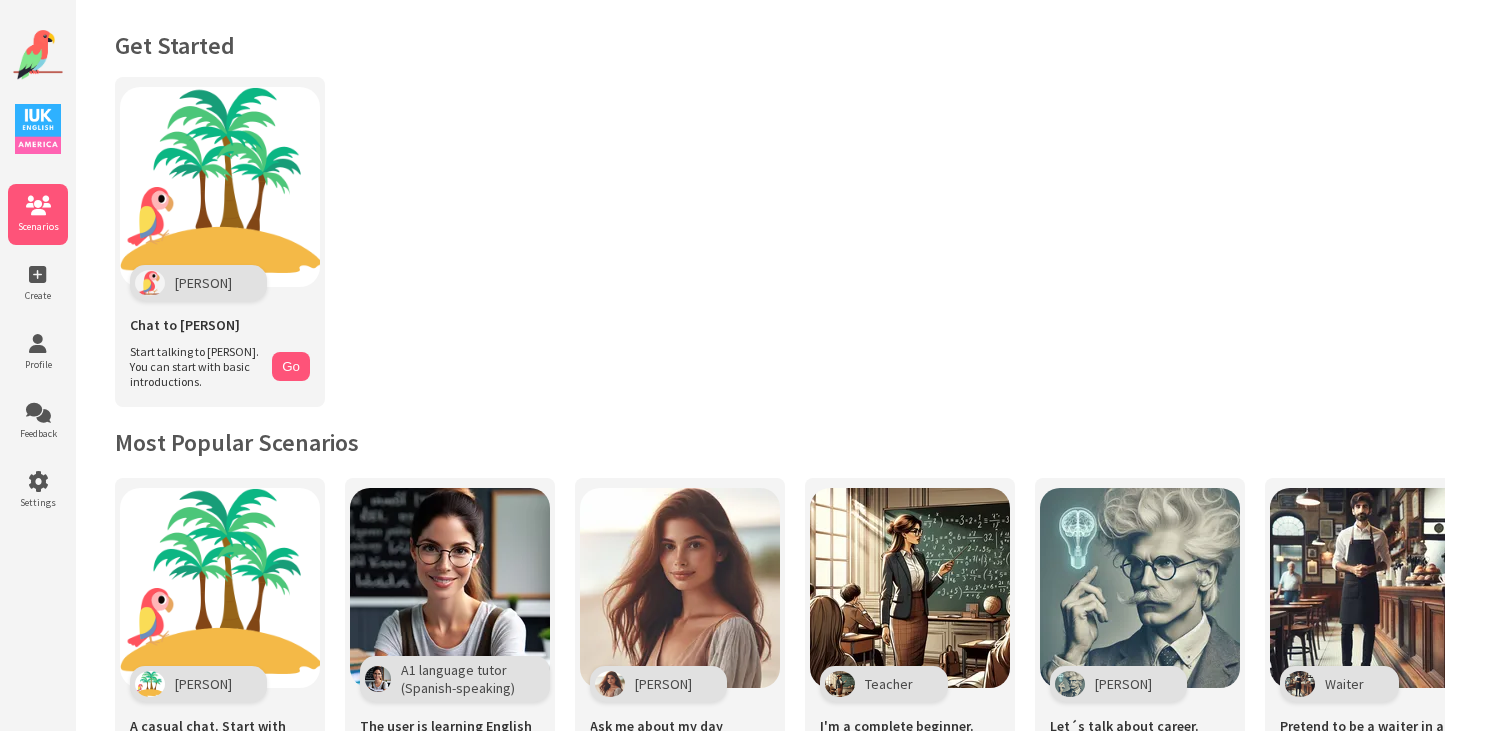 scroll, scrollTop: 0, scrollLeft: 0, axis: both 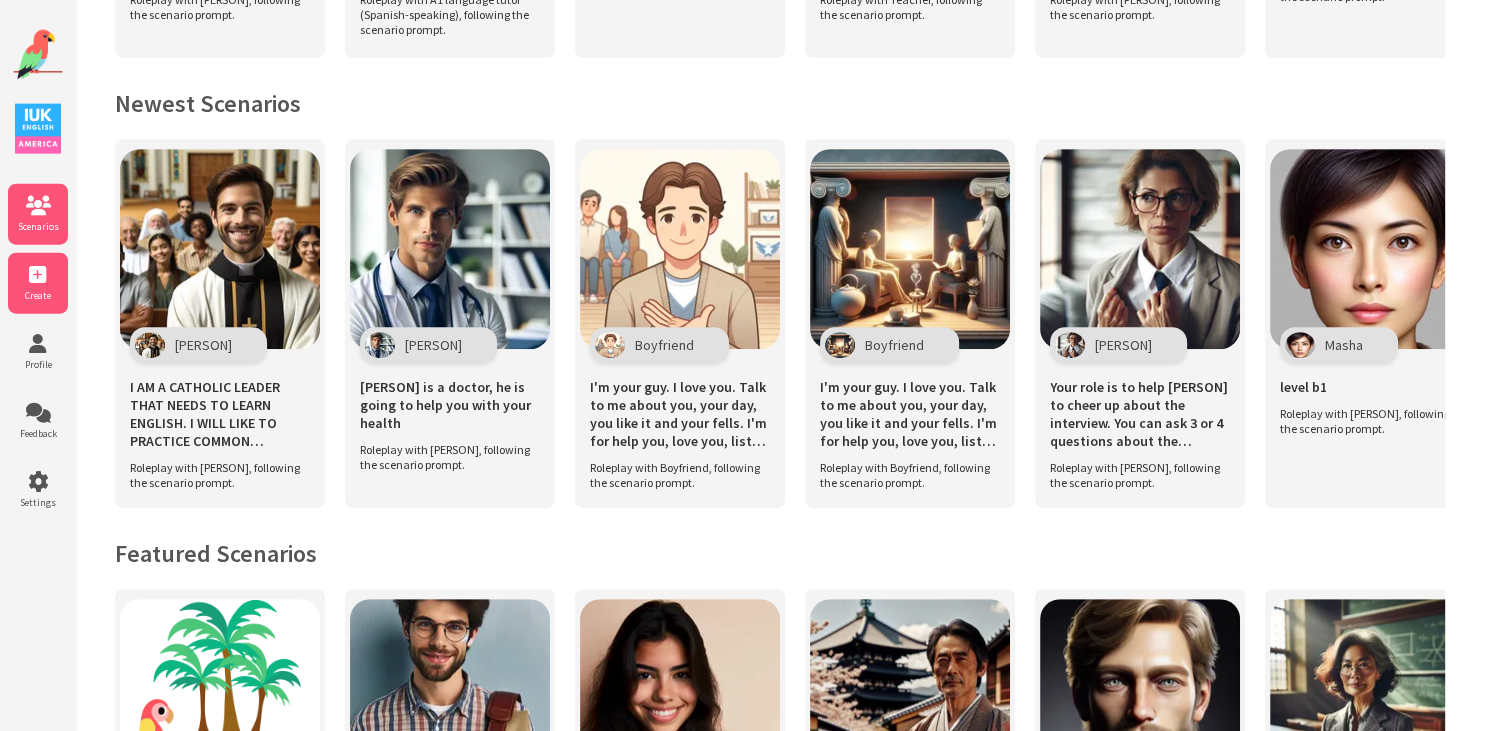 click at bounding box center [38, 275] 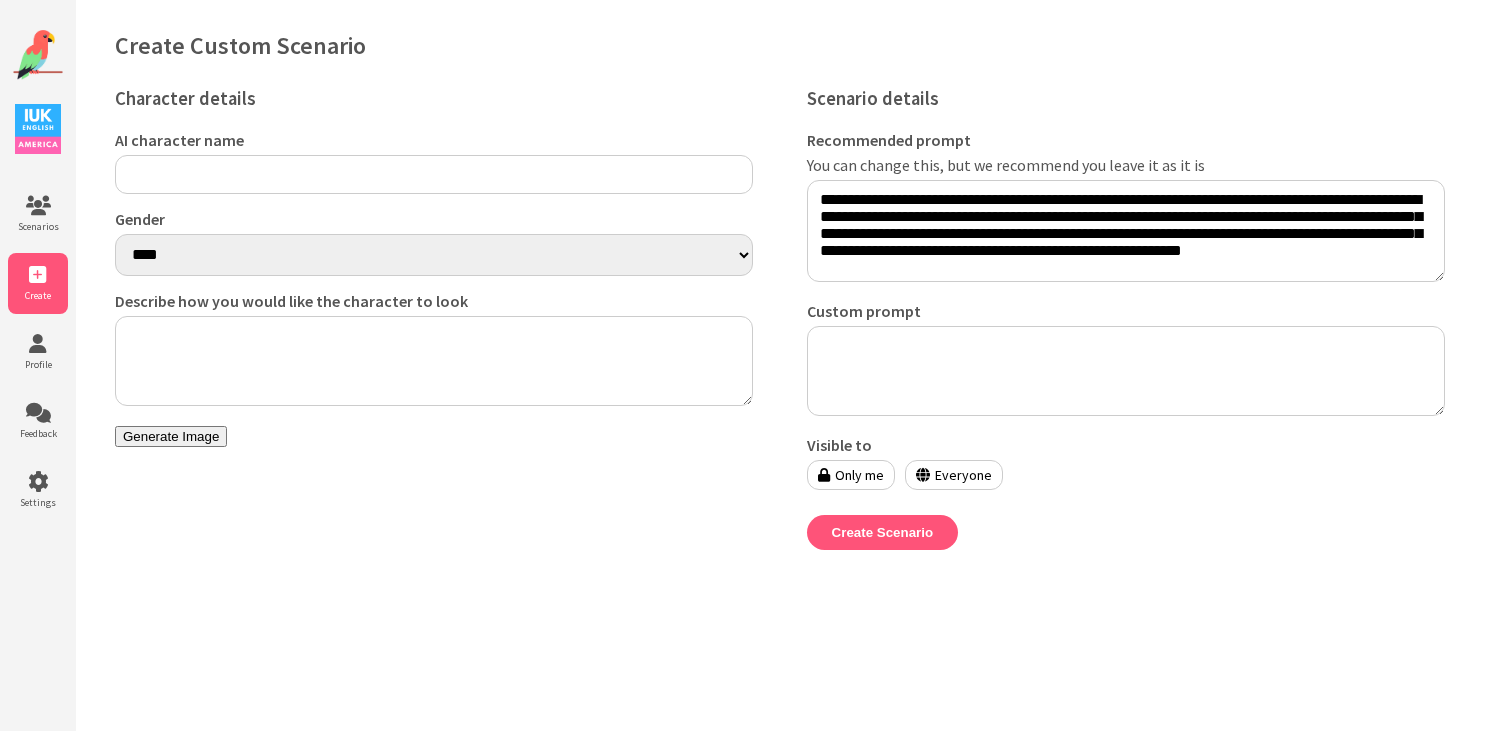 scroll, scrollTop: 0, scrollLeft: 0, axis: both 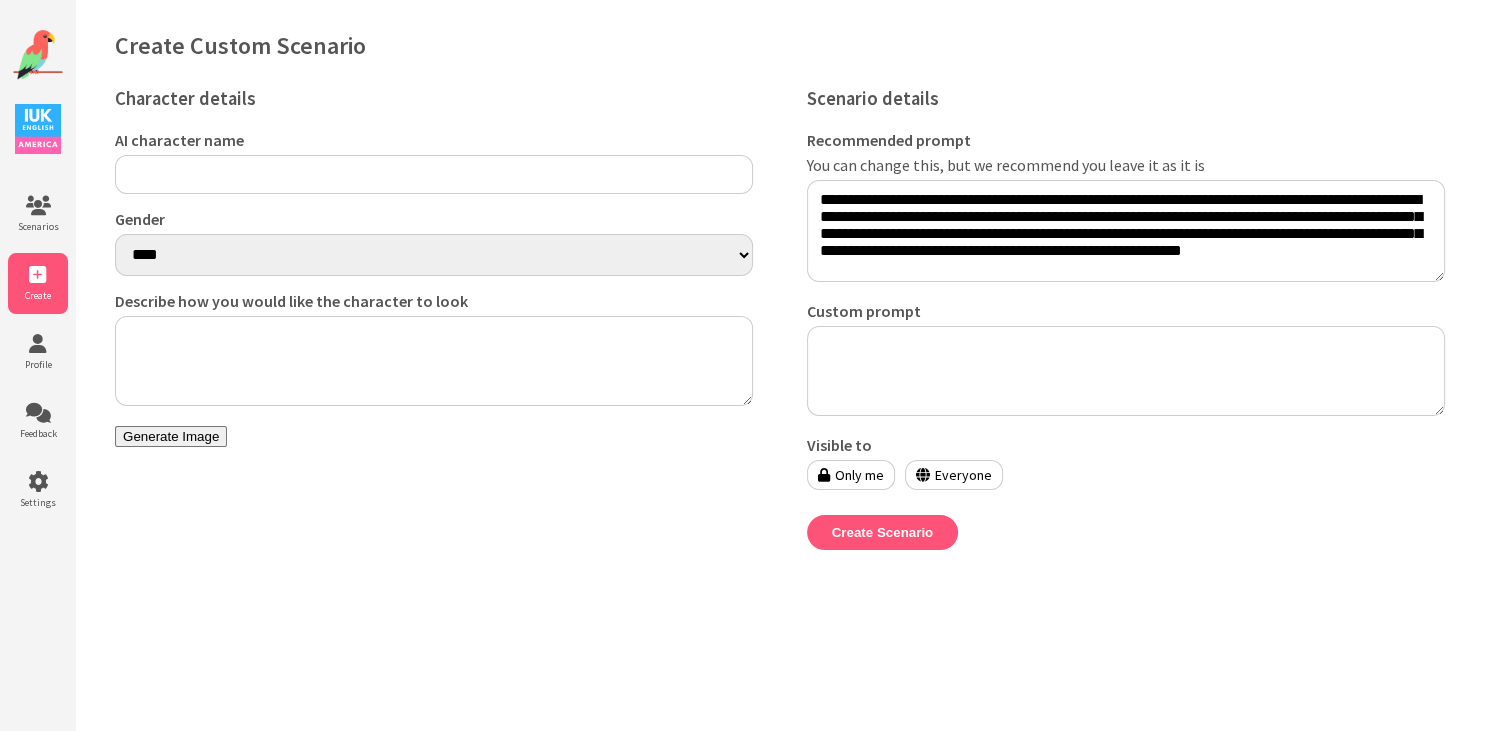 click on "Custom prompt" at bounding box center [1126, 371] 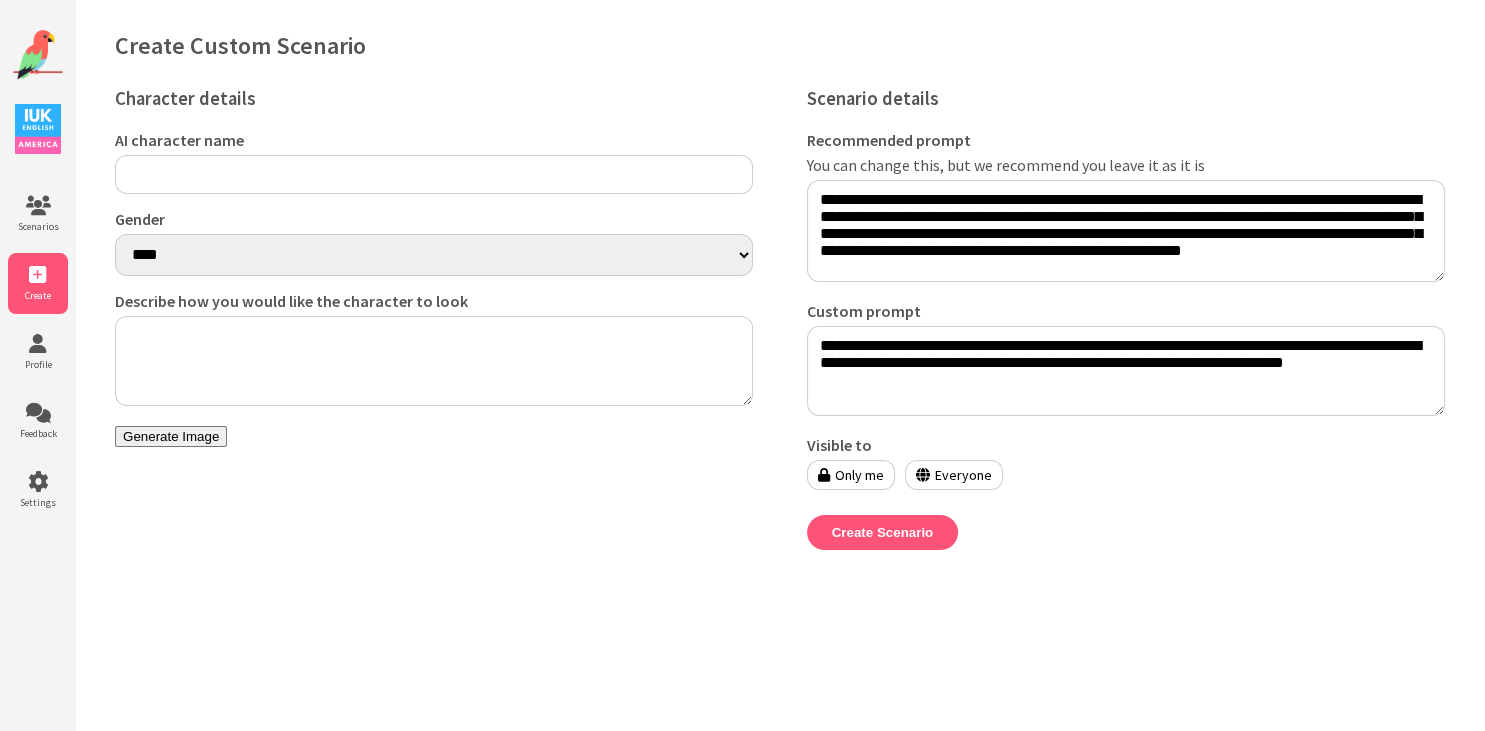 type on "**********" 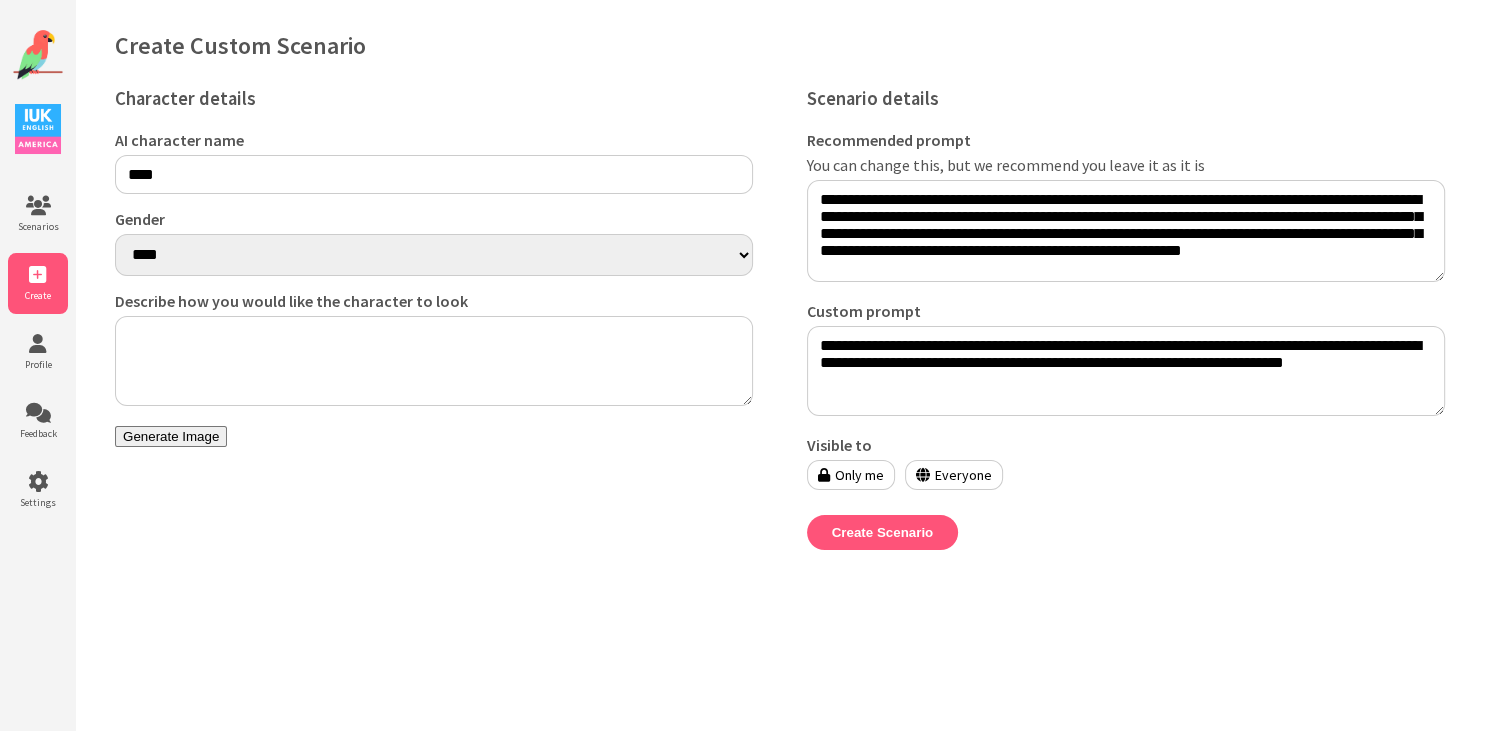 type on "****" 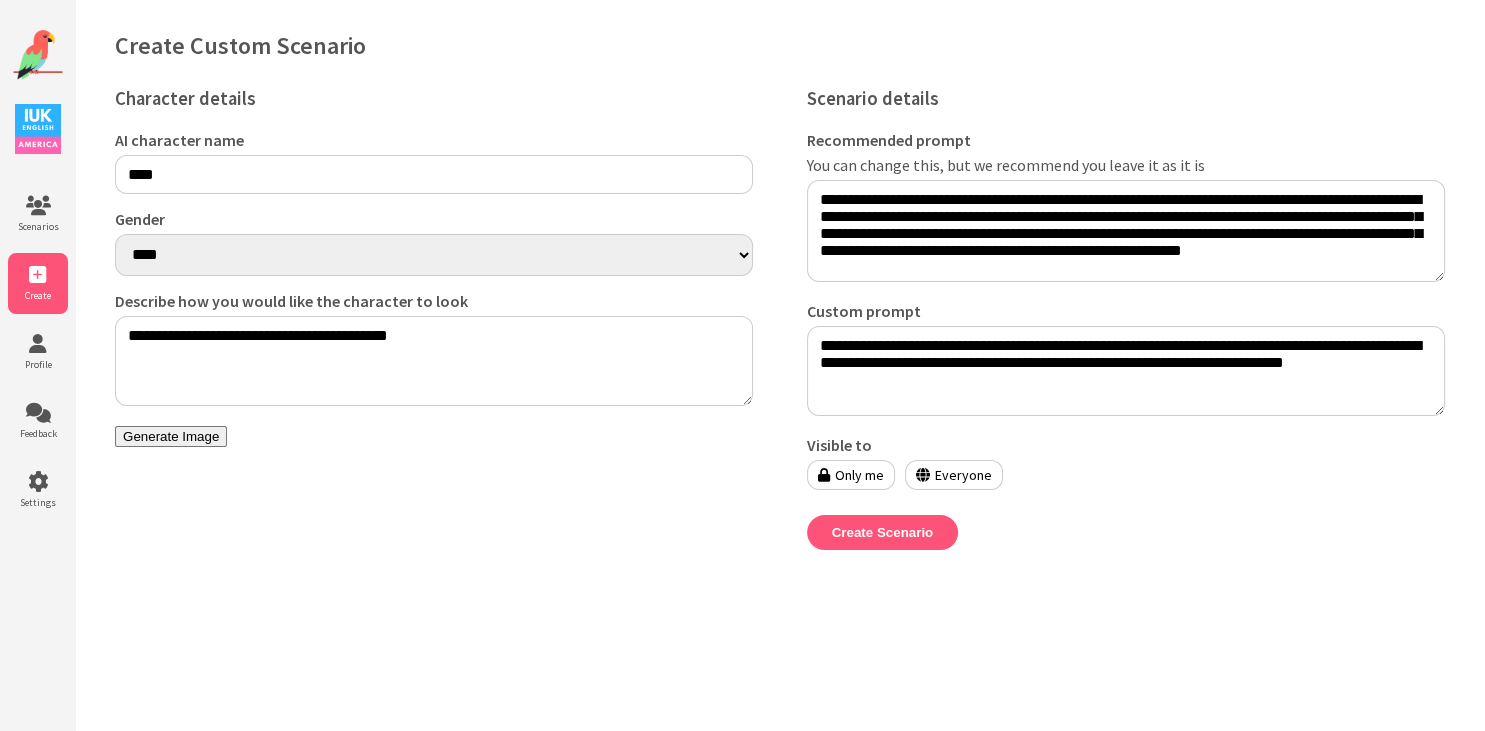click on "**********" at bounding box center [434, 361] 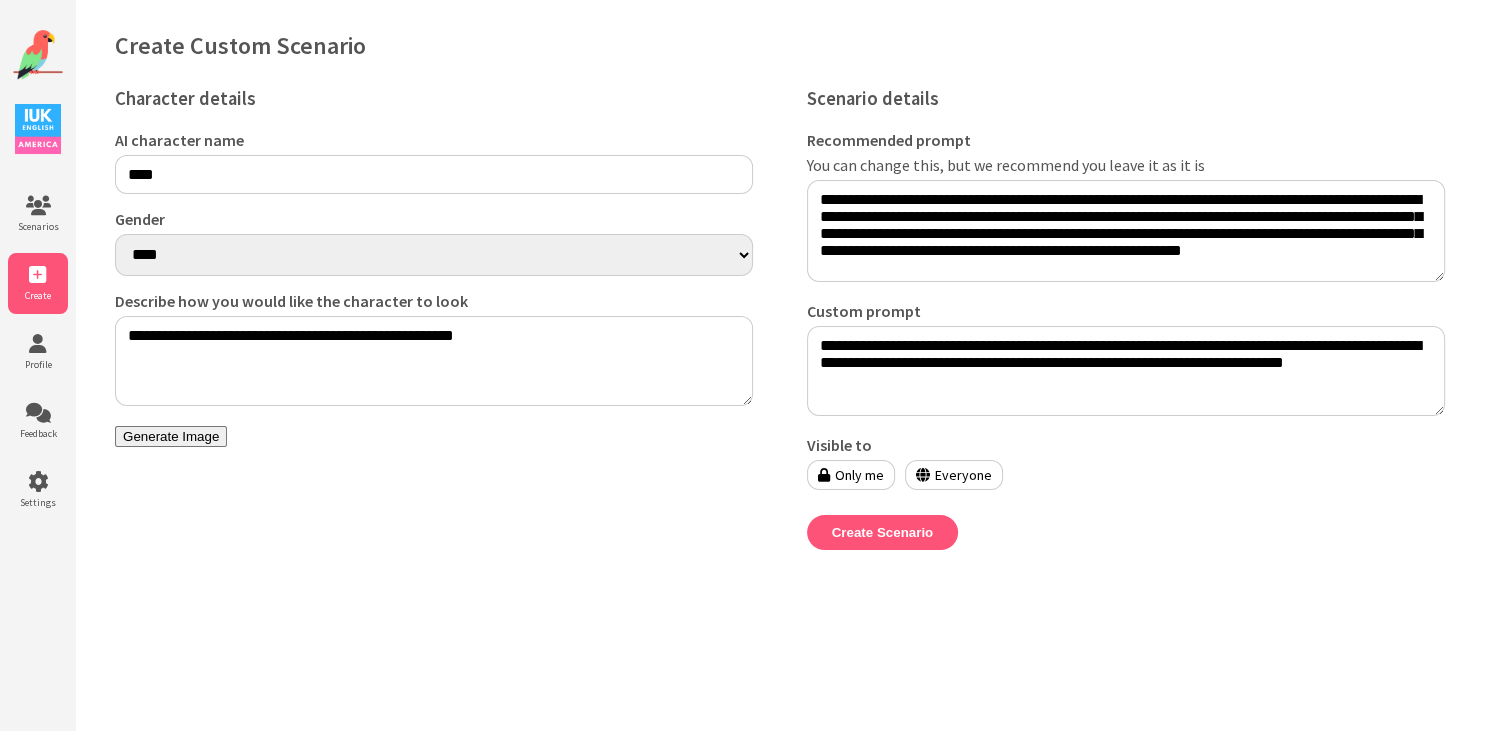 drag, startPoint x: 508, startPoint y: 348, endPoint x: -51, endPoint y: 296, distance: 561.4134 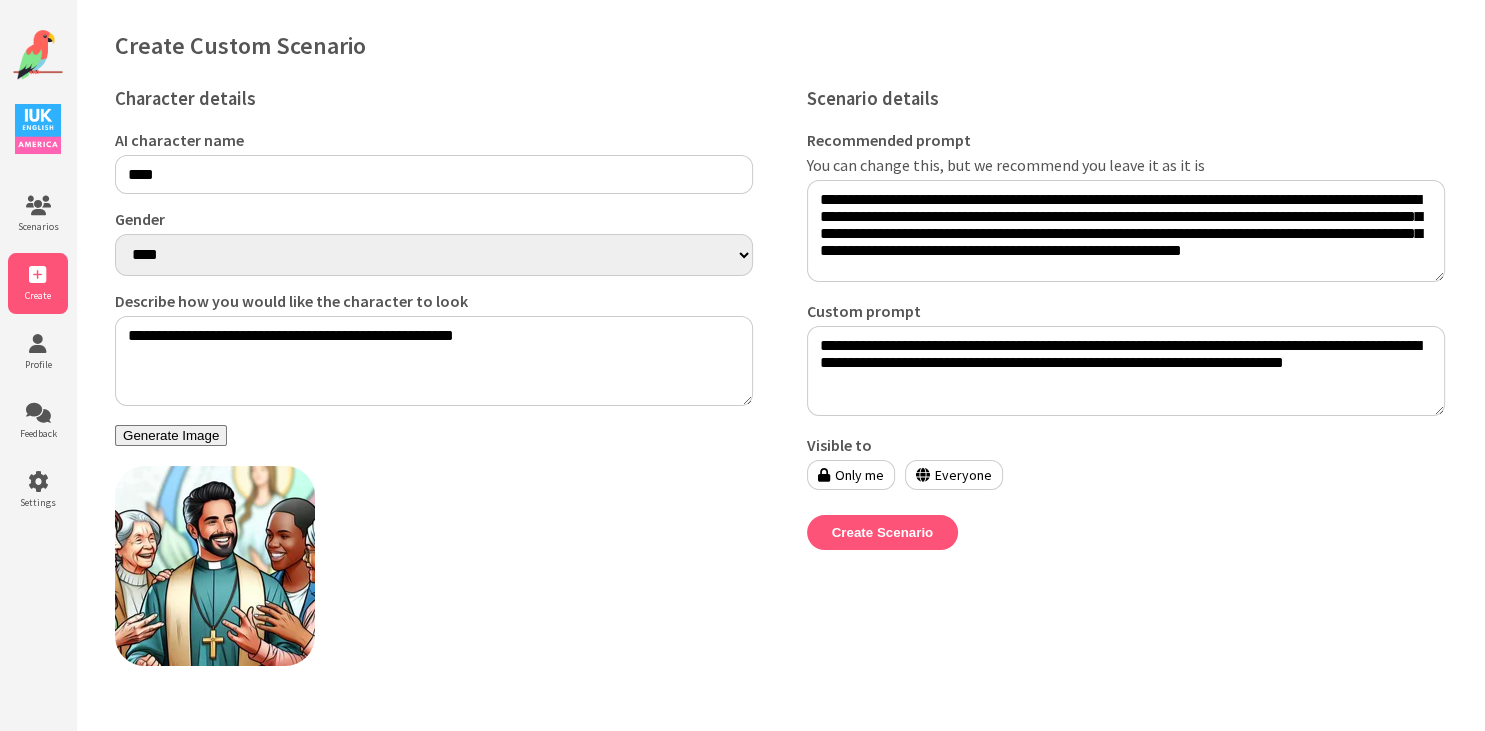 click on "**********" at bounding box center [434, 361] 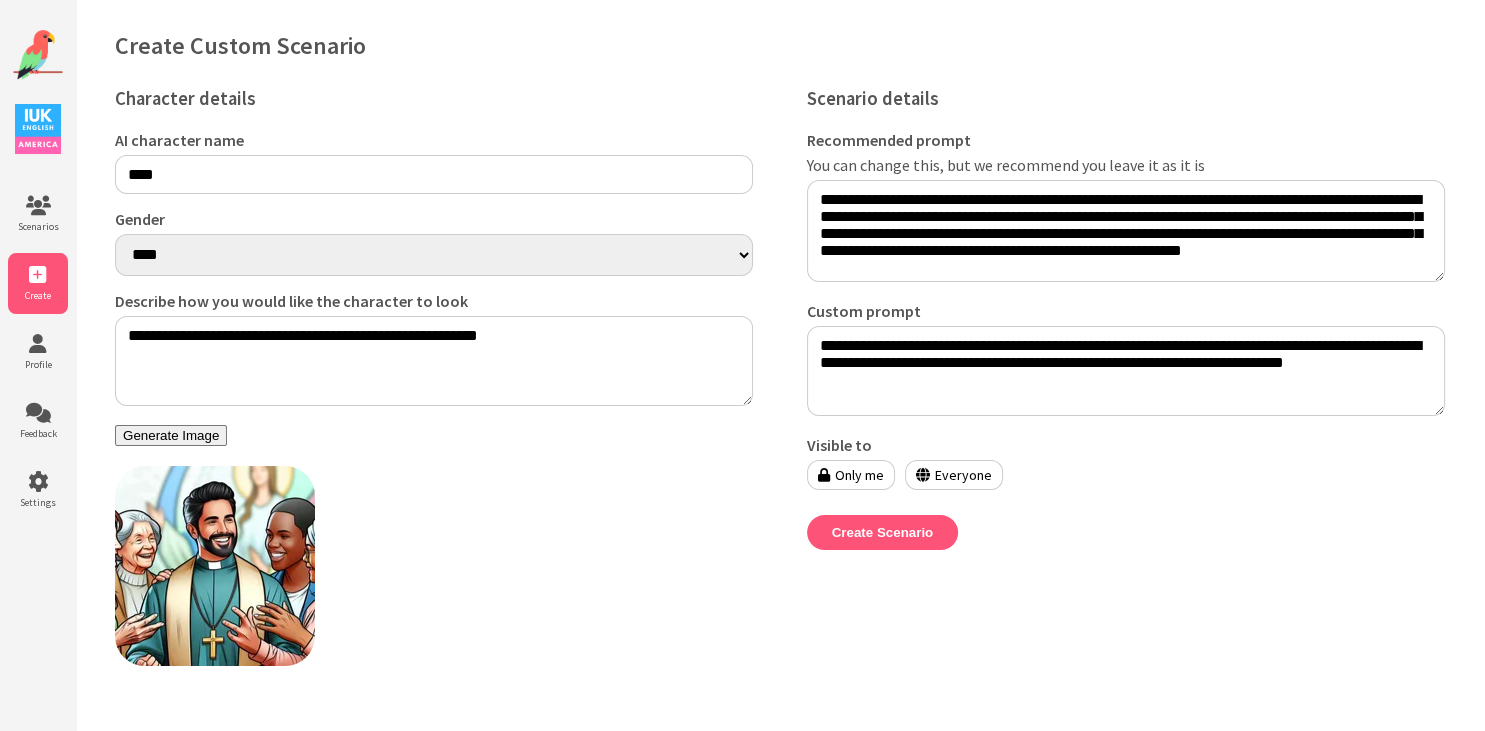 click on "Generate Image" at bounding box center (171, 435) 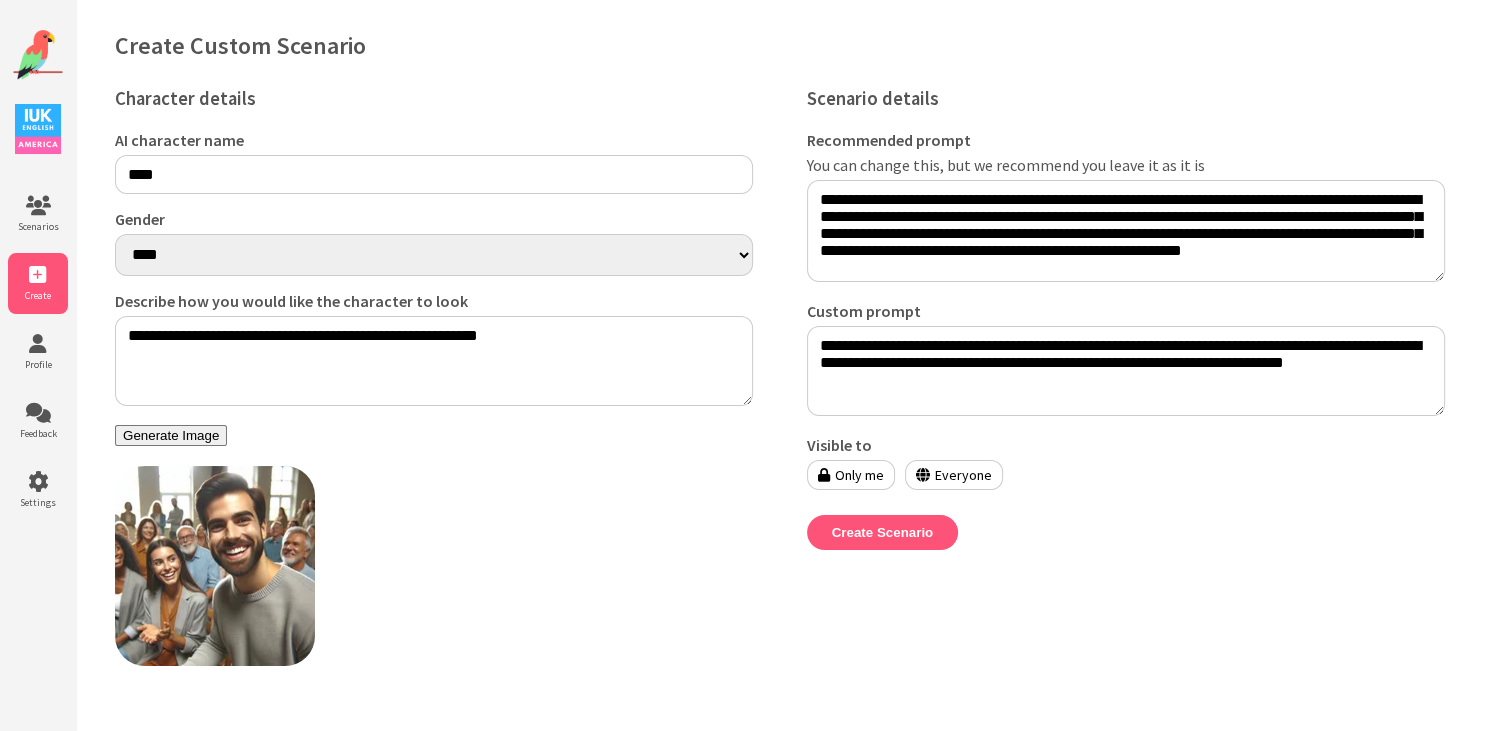drag, startPoint x: 545, startPoint y: 345, endPoint x: -51, endPoint y: 228, distance: 607.3755 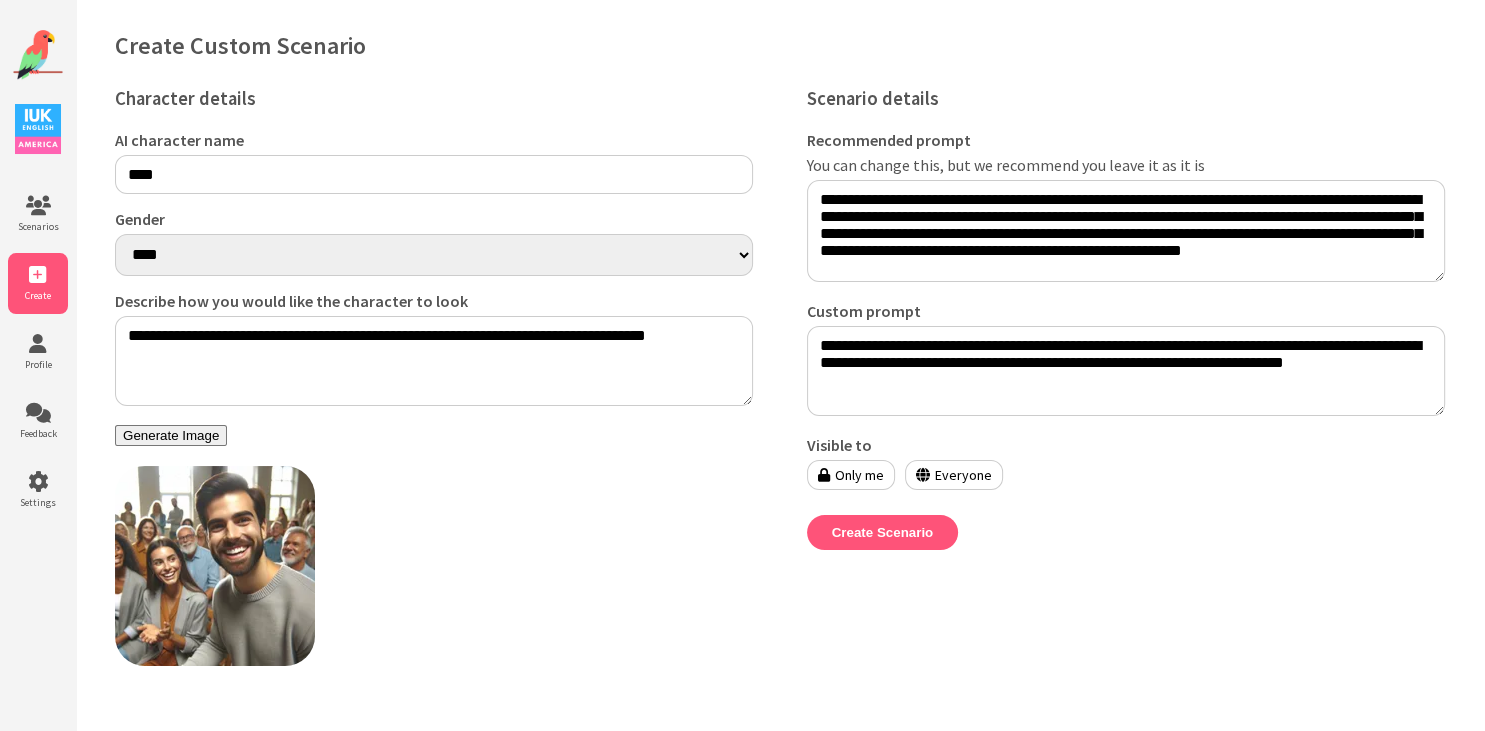 click on "**********" at bounding box center (434, 361) 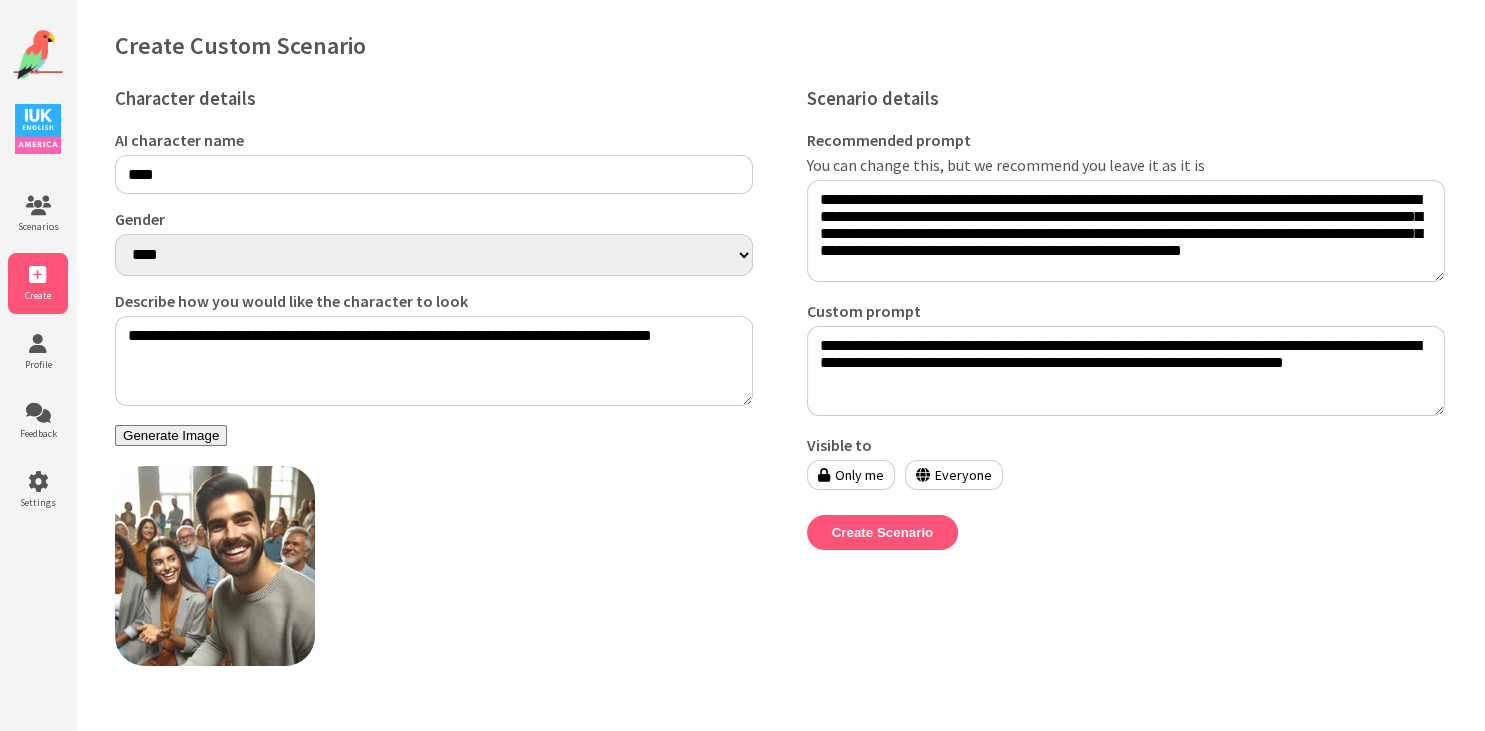 type on "**********" 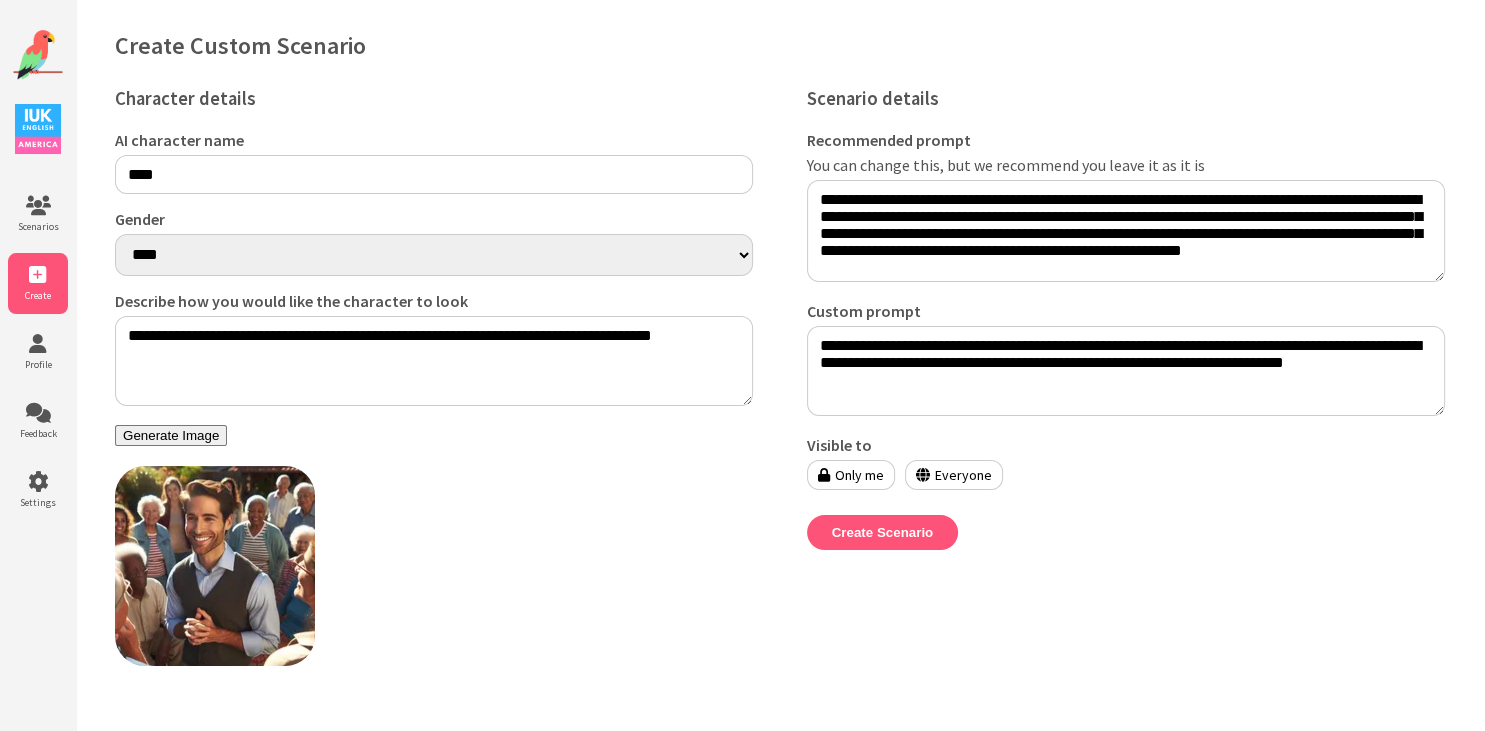click on "Everyone" at bounding box center (954, 475) 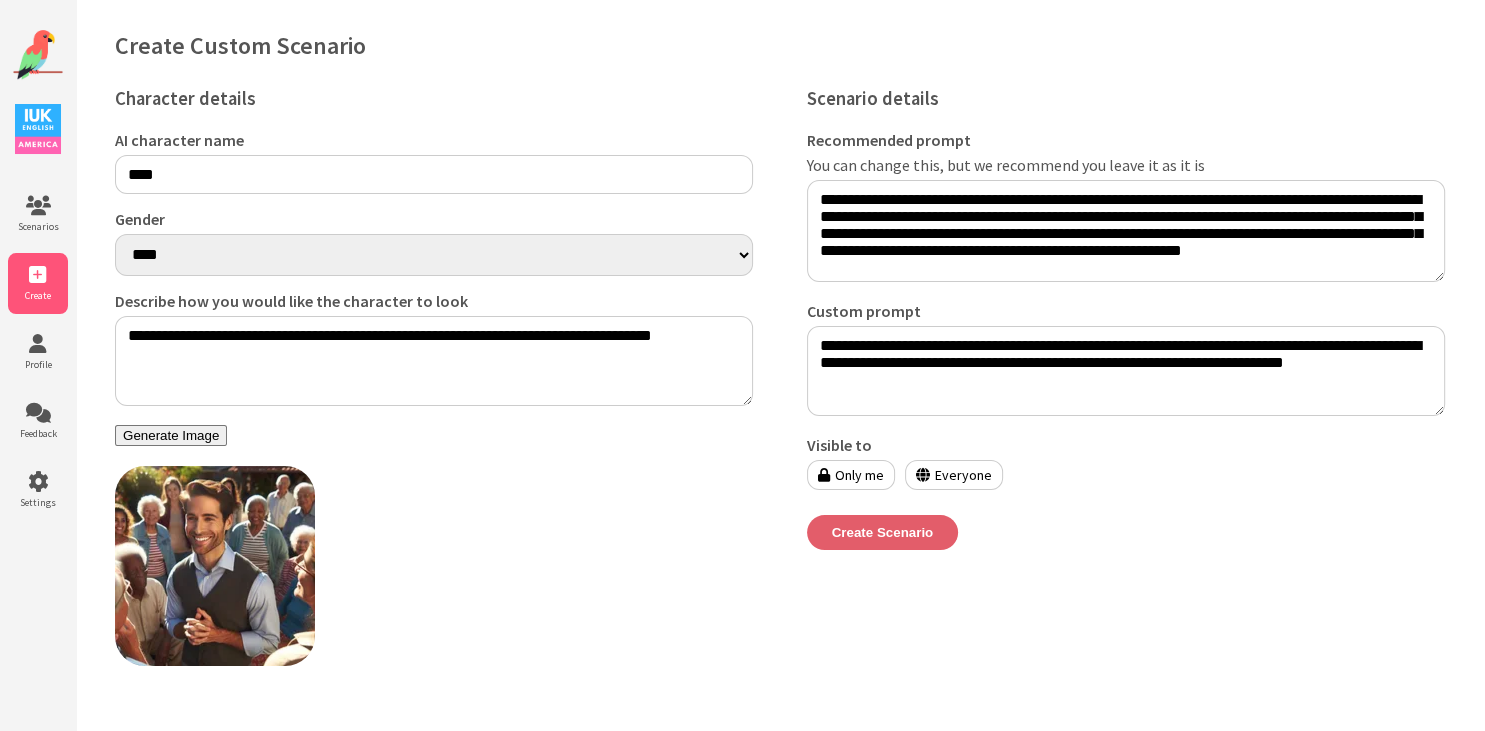 click on "Create Scenario" at bounding box center [883, 532] 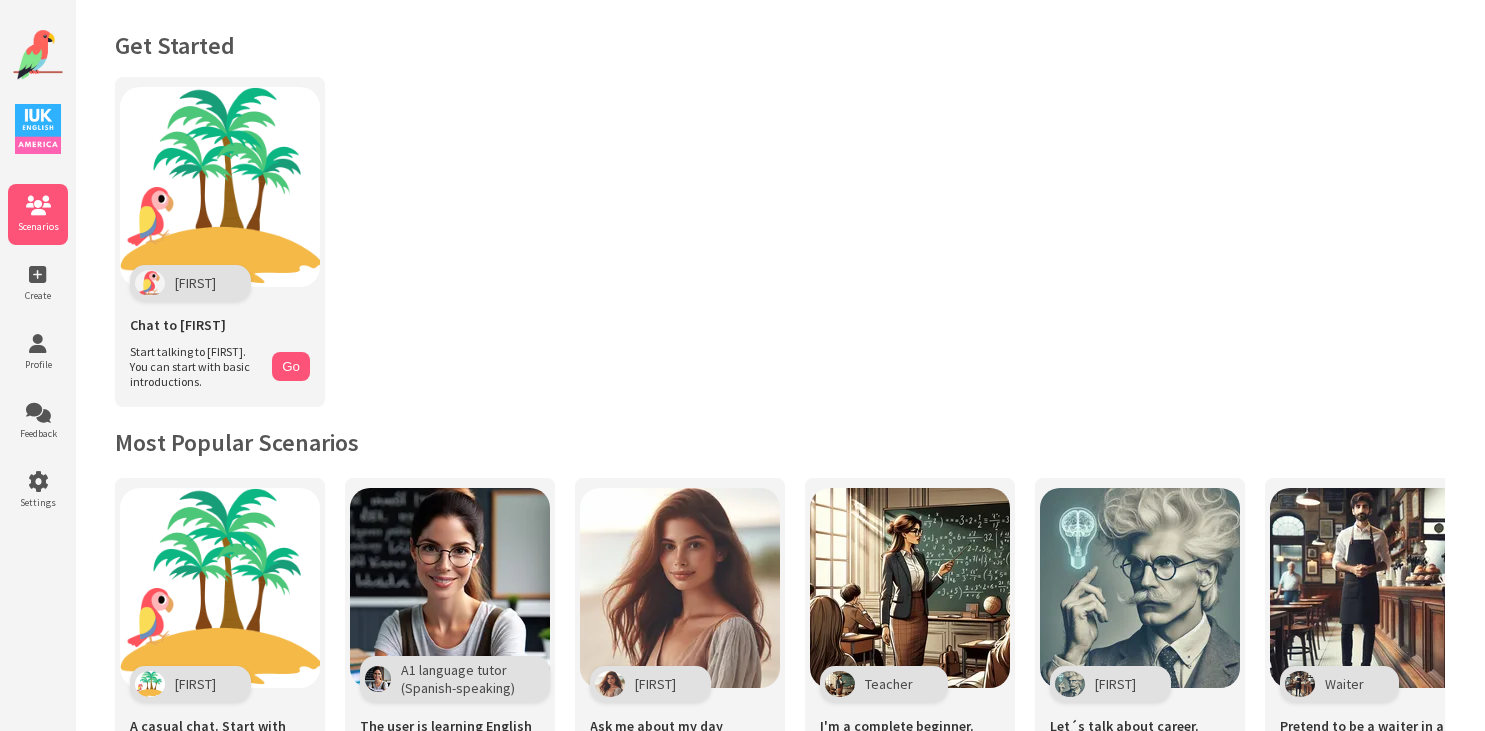 scroll, scrollTop: 0, scrollLeft: 0, axis: both 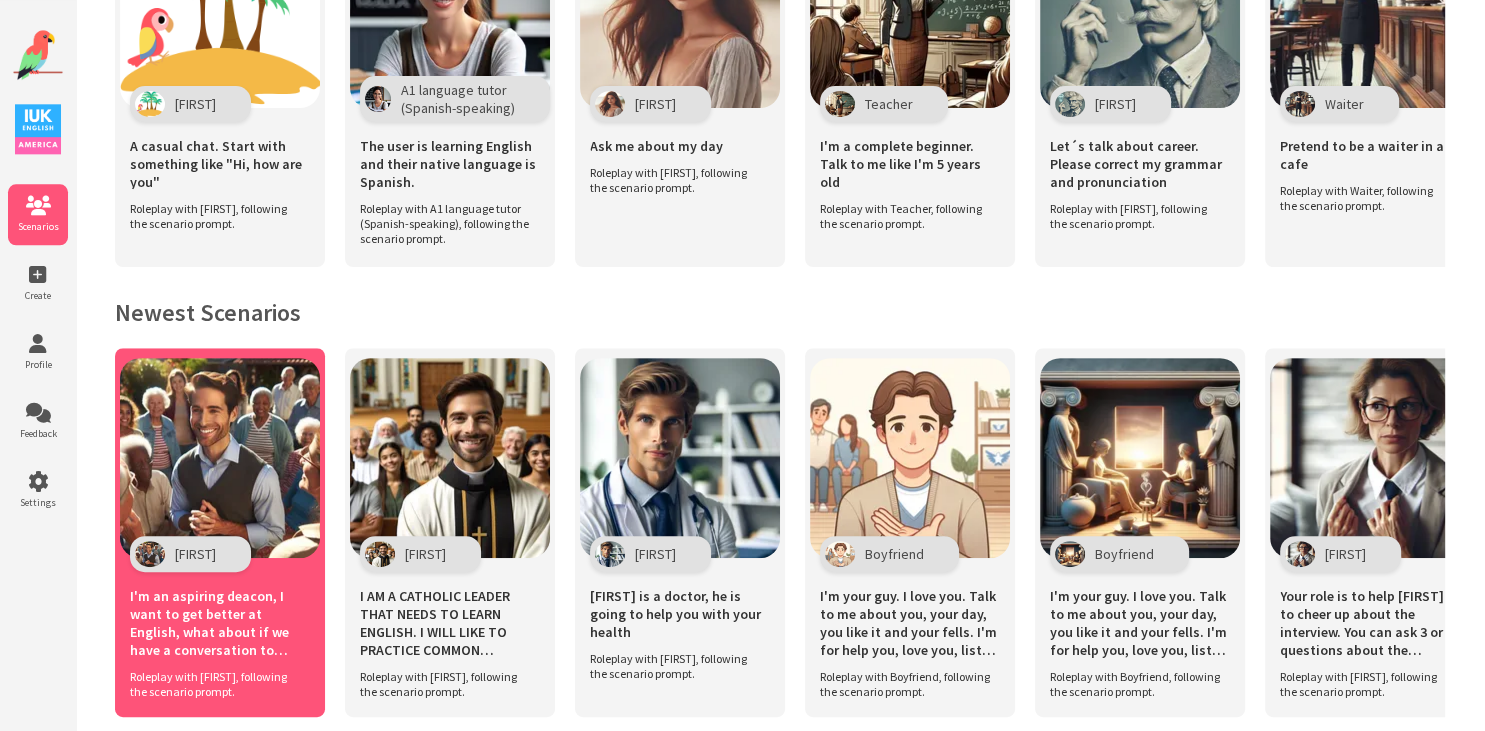 click at bounding box center [220, 458] 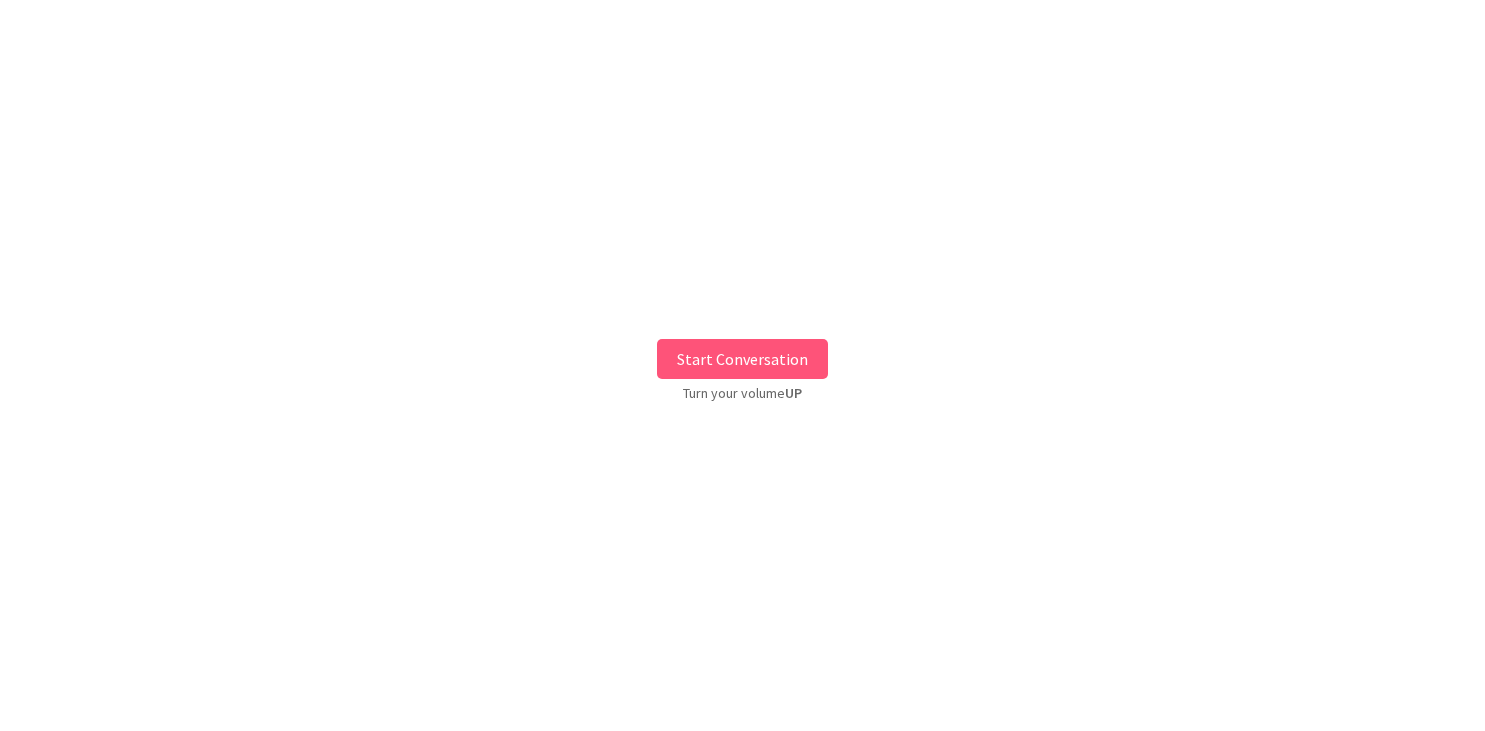 scroll, scrollTop: 0, scrollLeft: 0, axis: both 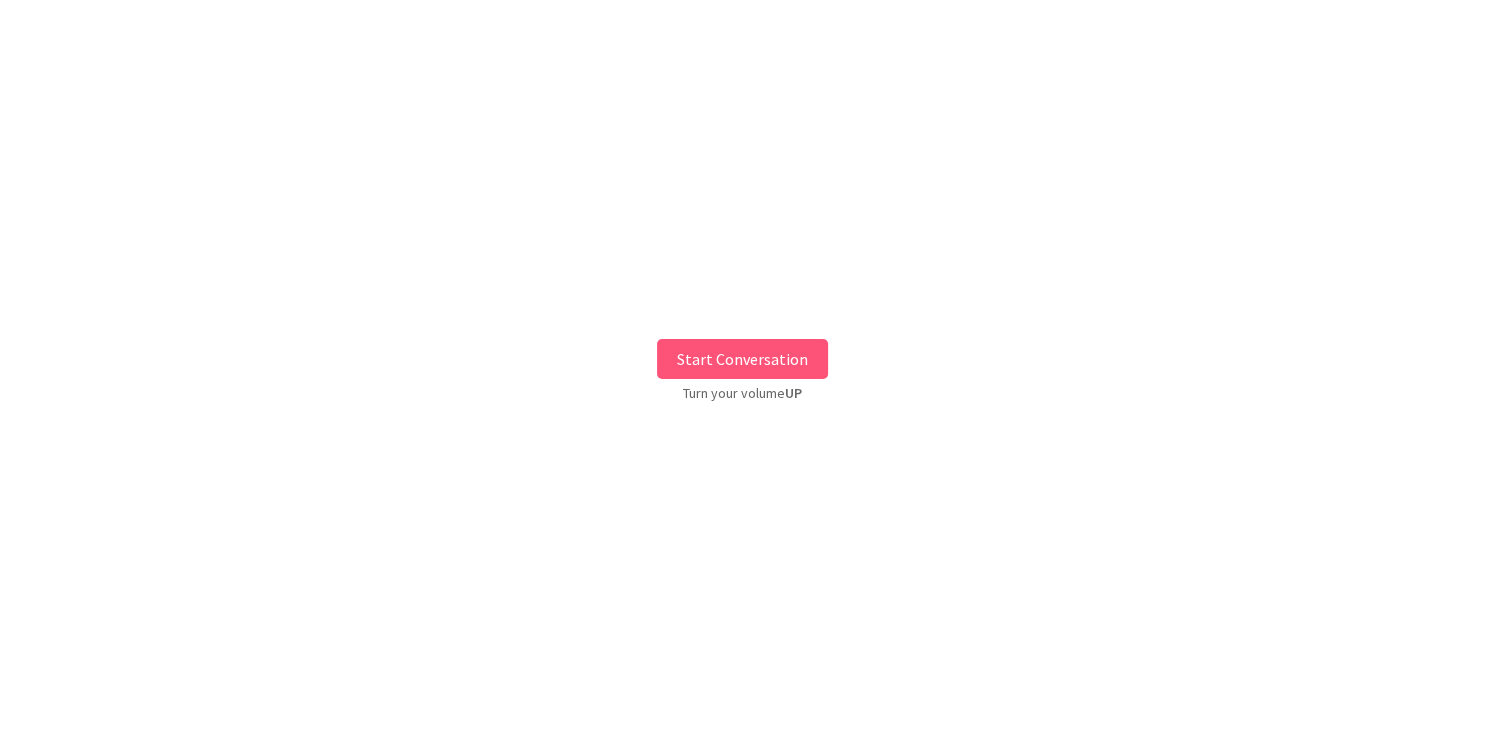 click on "Start Conversation" at bounding box center (742, 359) 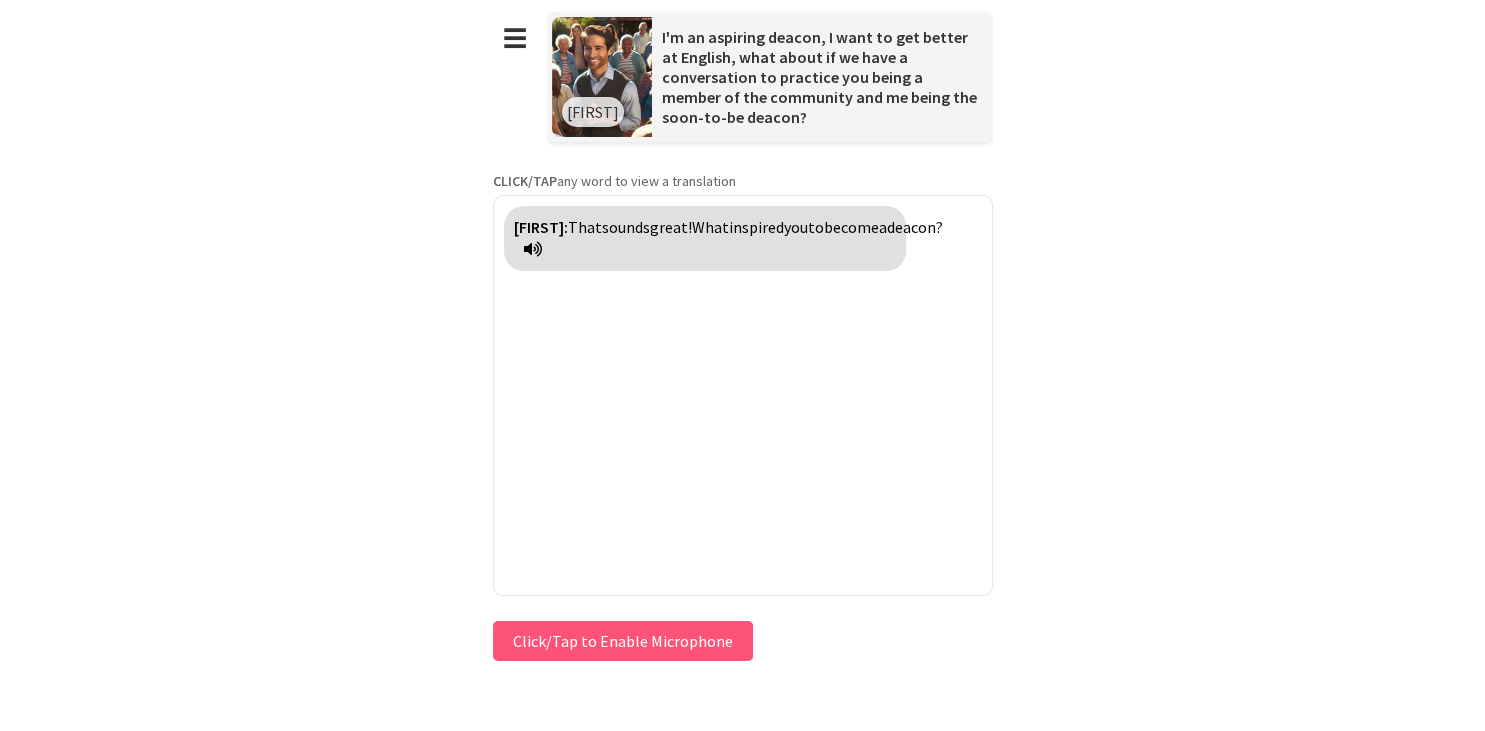 click on "Click/Tap to Enable Microphone" at bounding box center [623, 641] 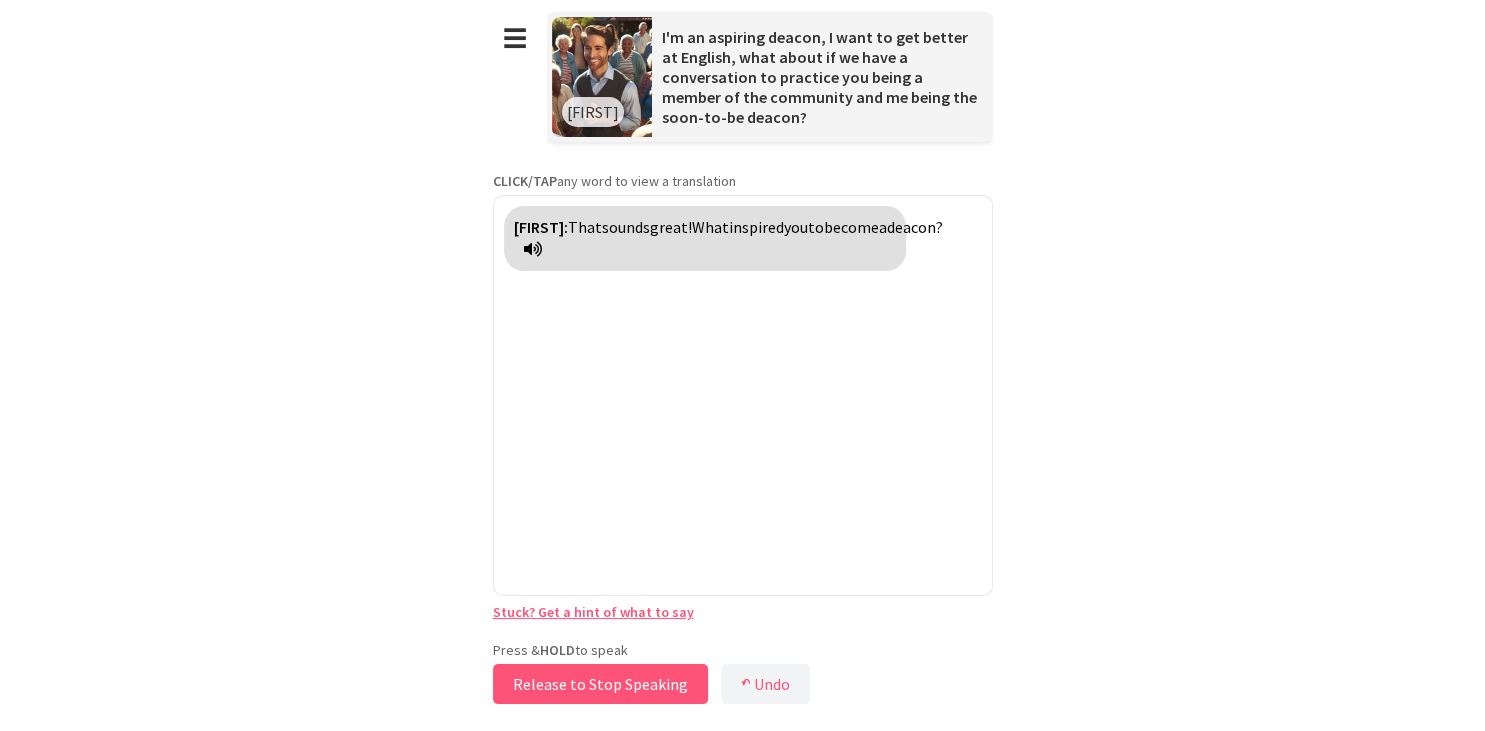 click on "Release to Stop Speaking" at bounding box center [600, 684] 